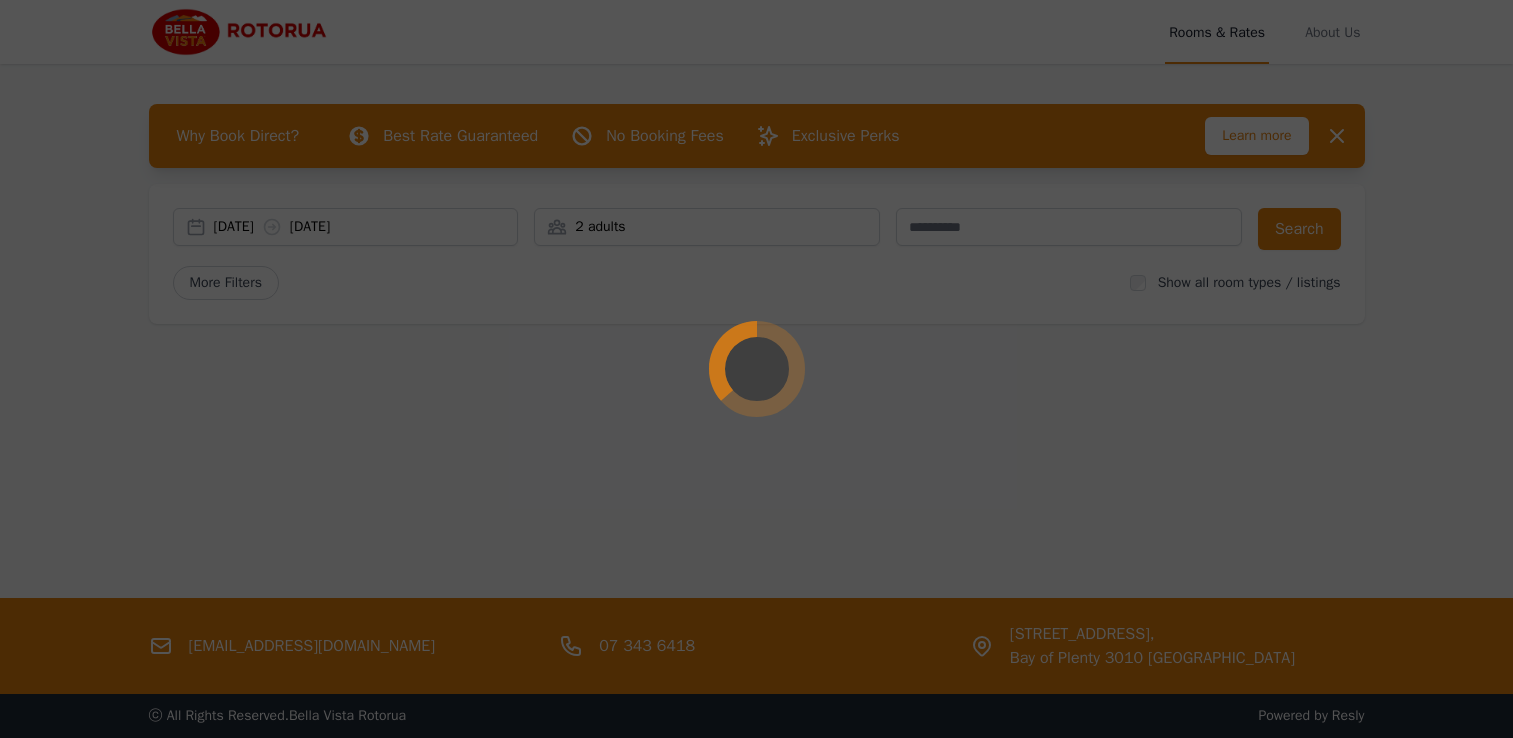 scroll, scrollTop: 0, scrollLeft: 0, axis: both 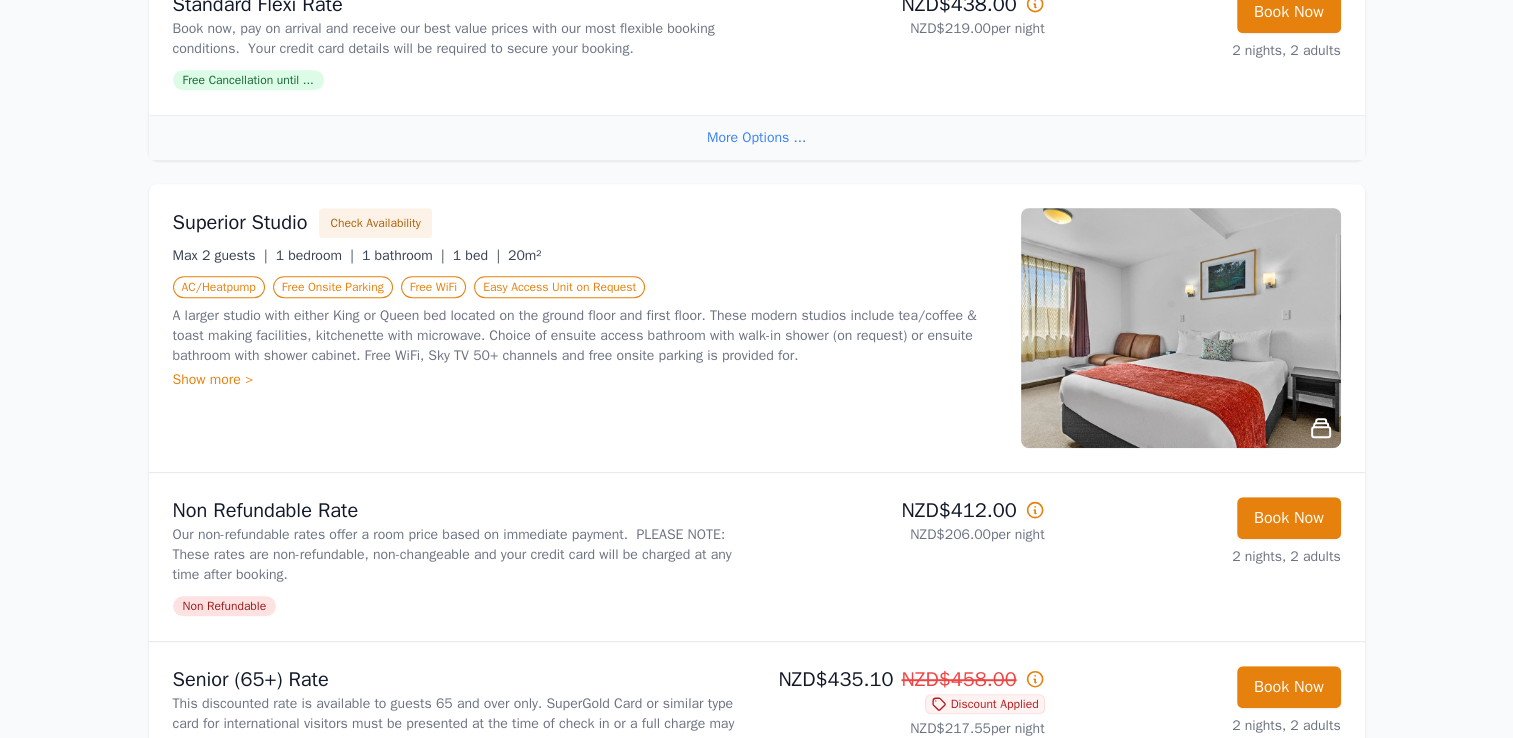 click at bounding box center [1181, 328] 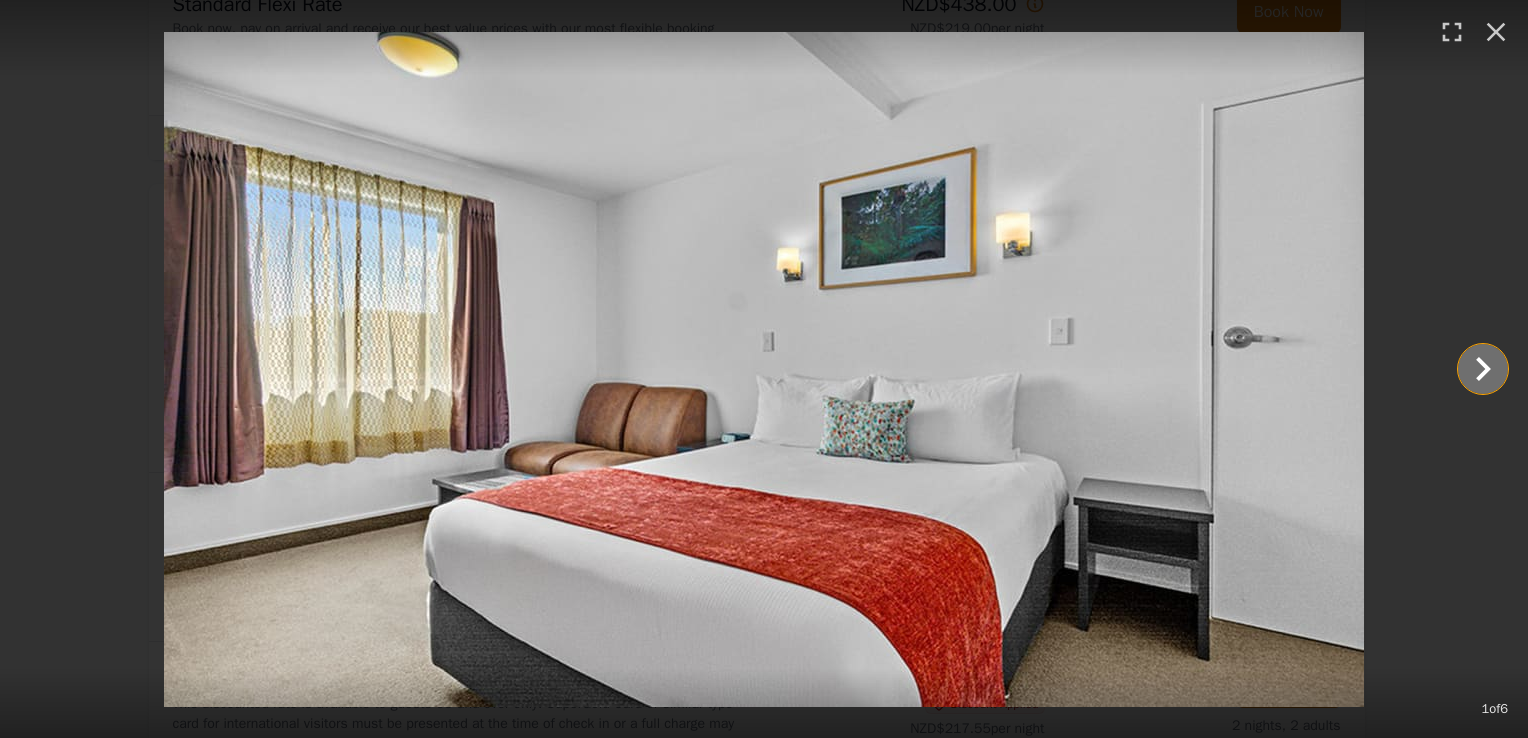 click 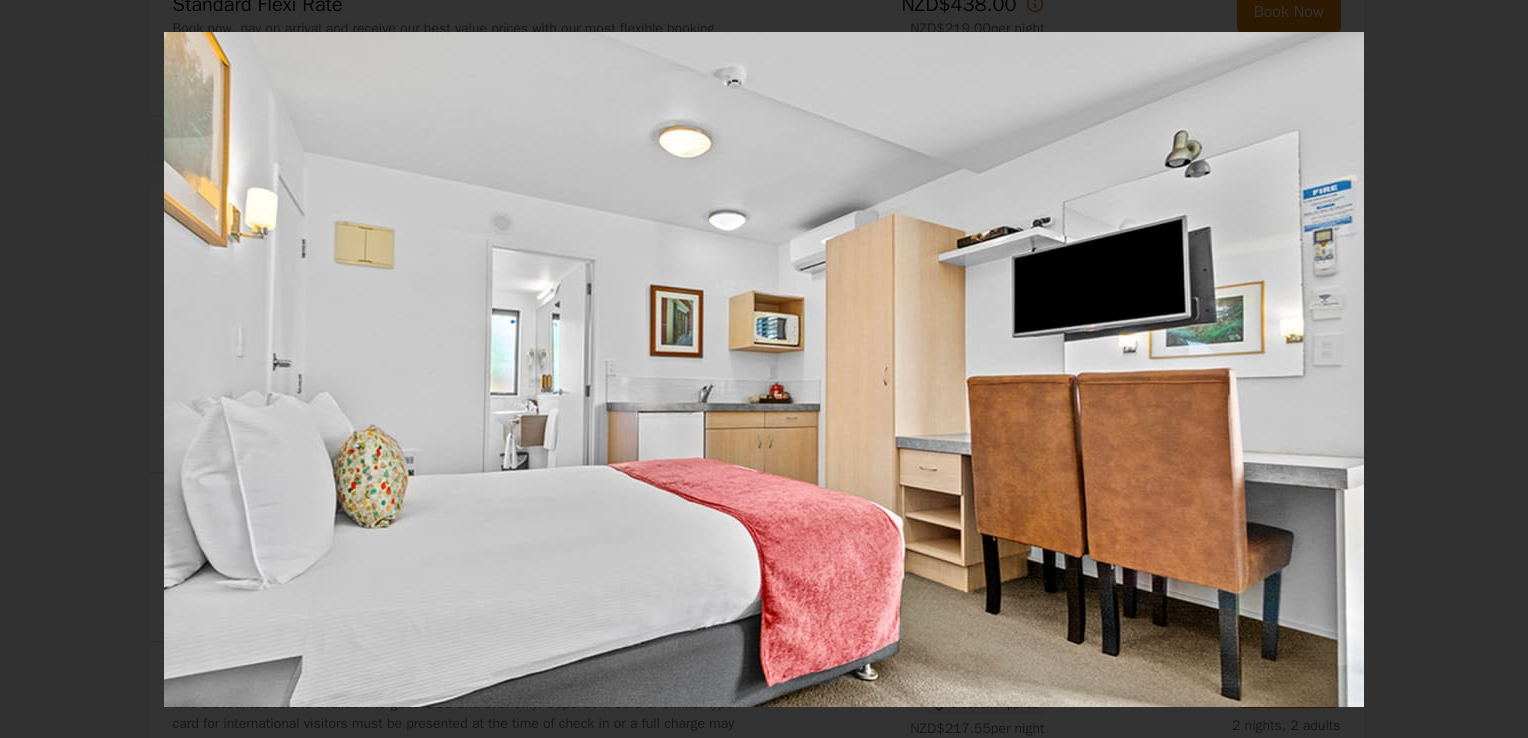 click 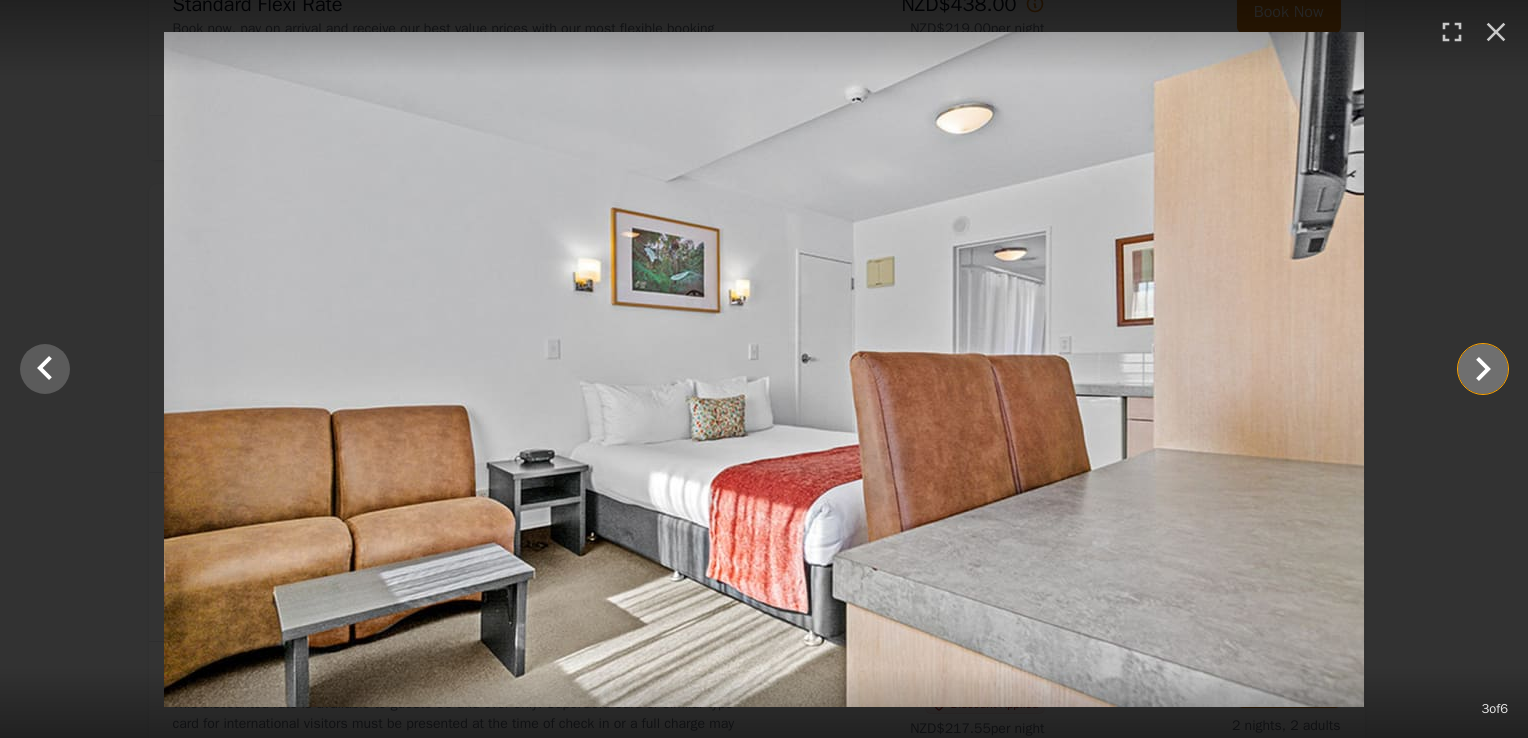 click 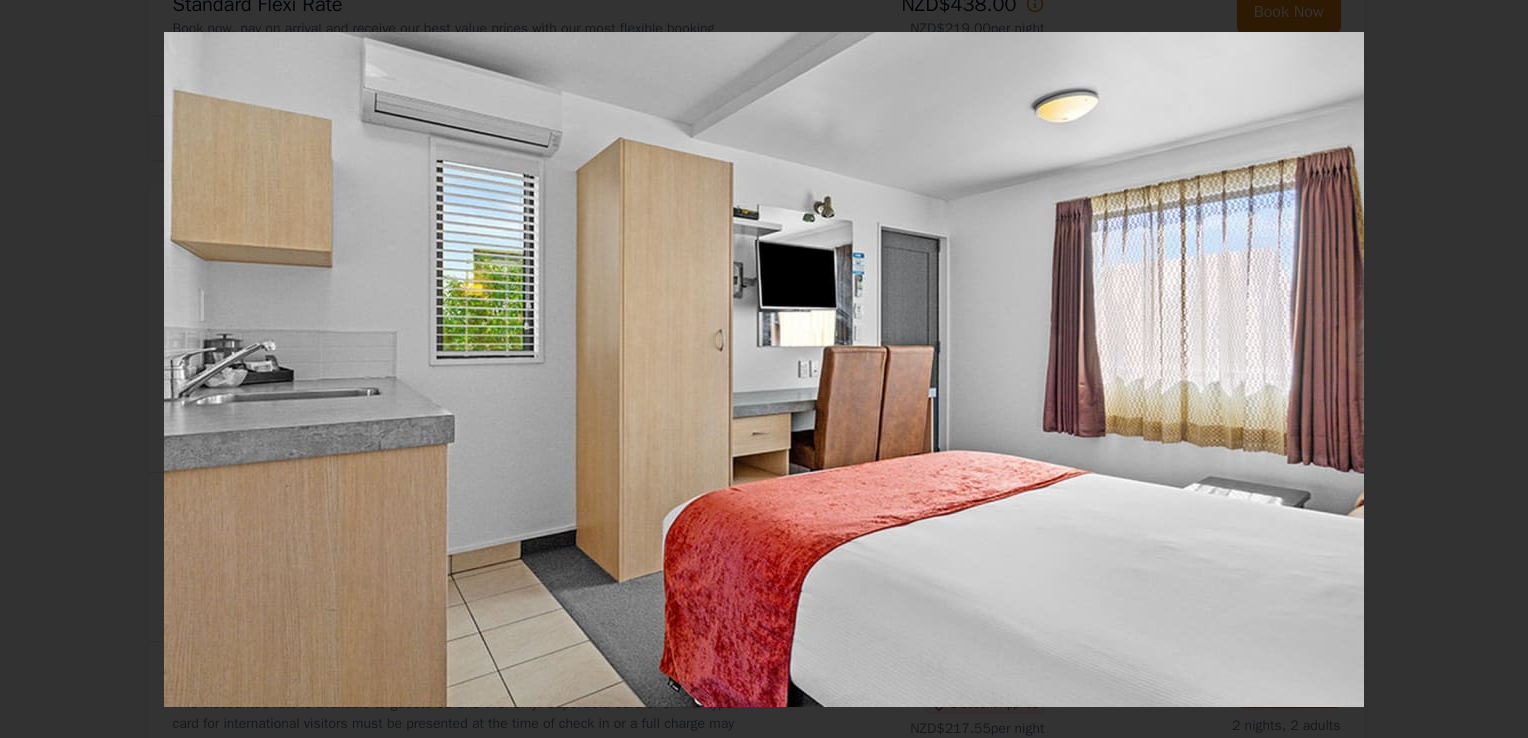 click 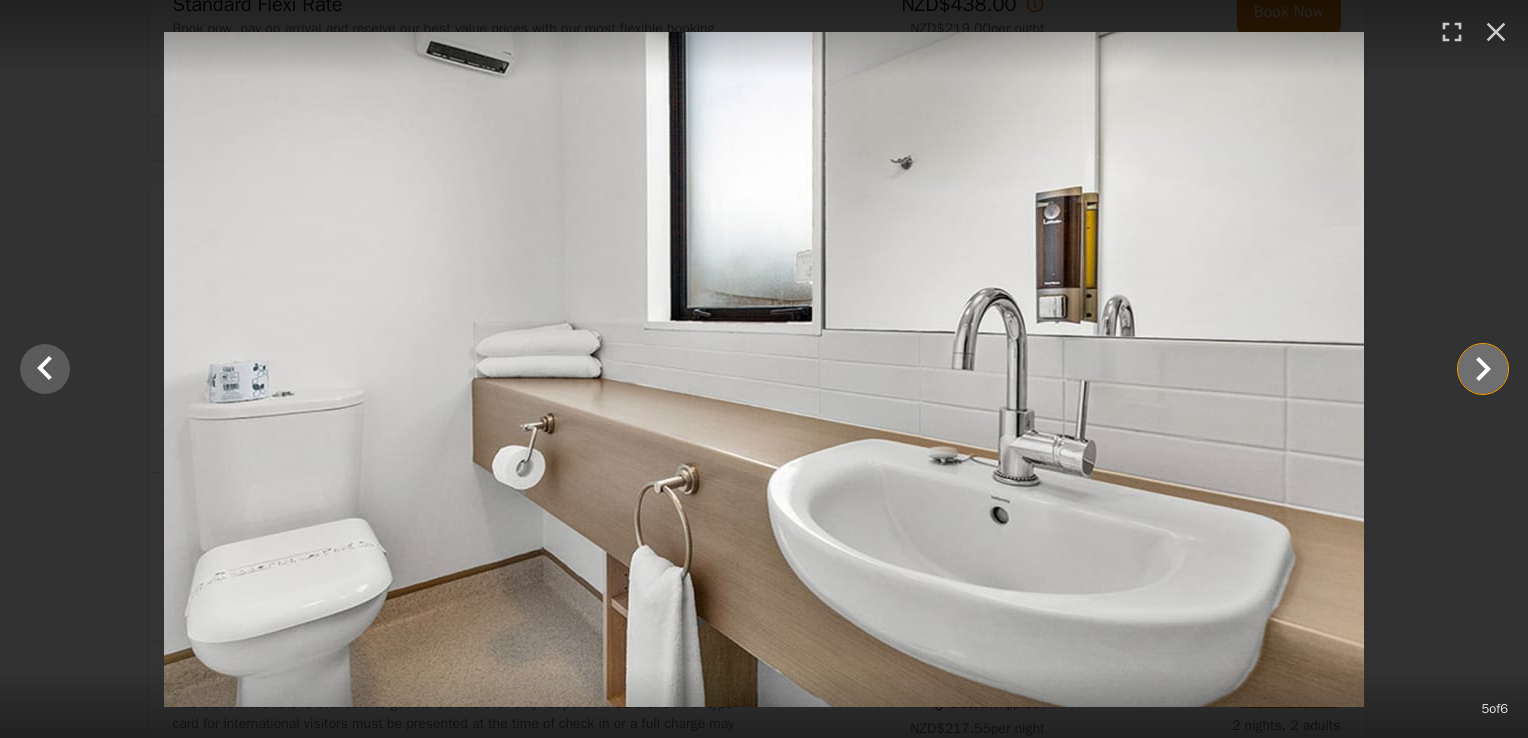 click 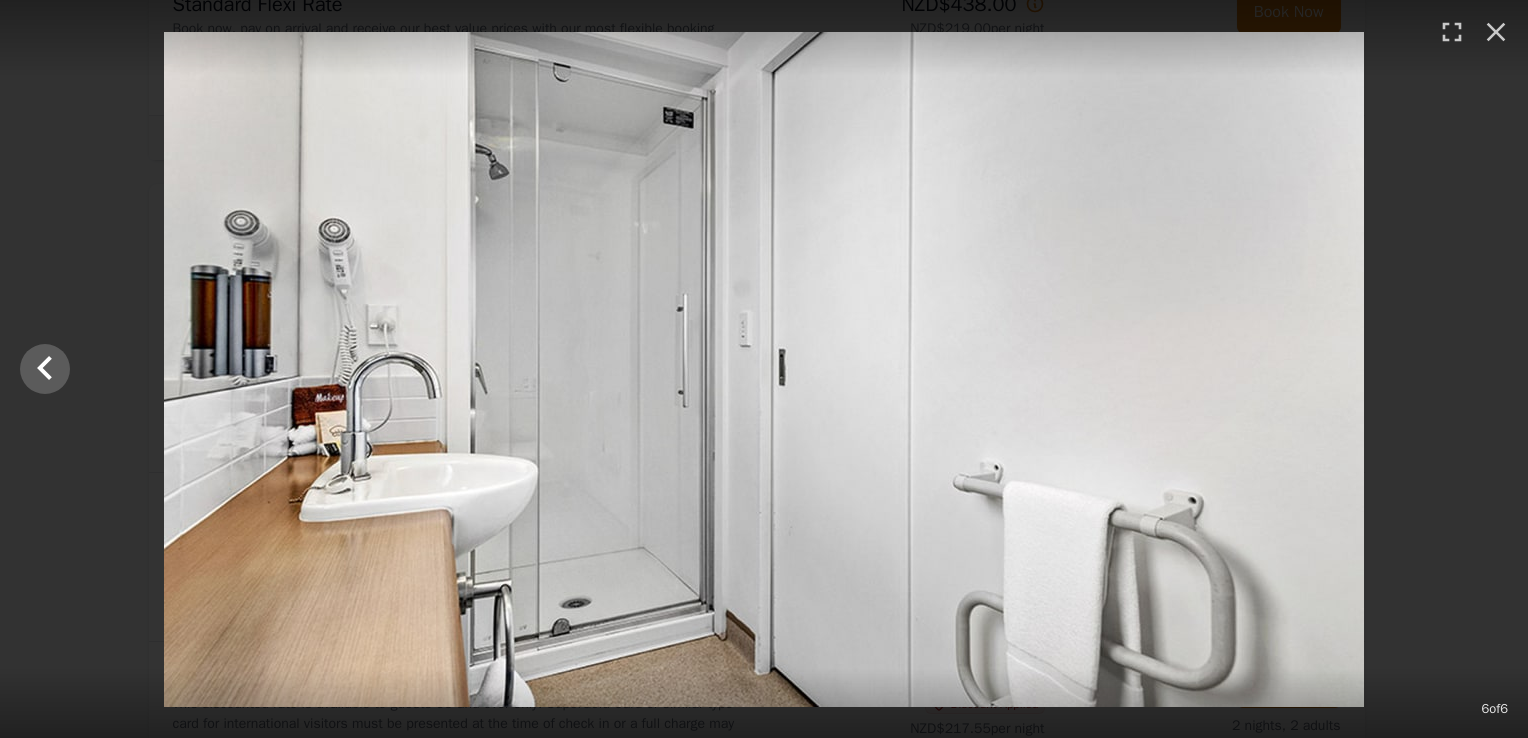 click at bounding box center (764, 369) 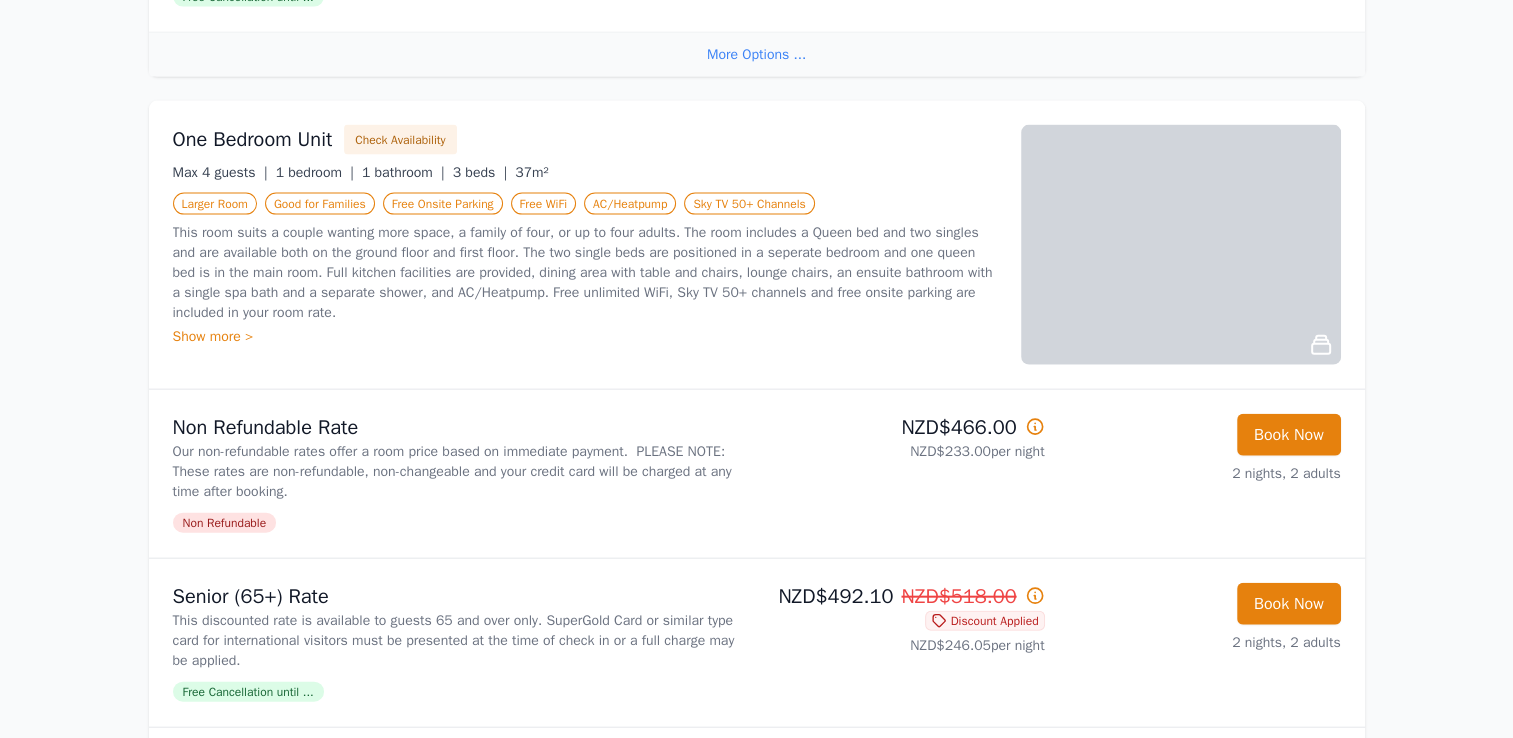 scroll, scrollTop: 4400, scrollLeft: 0, axis: vertical 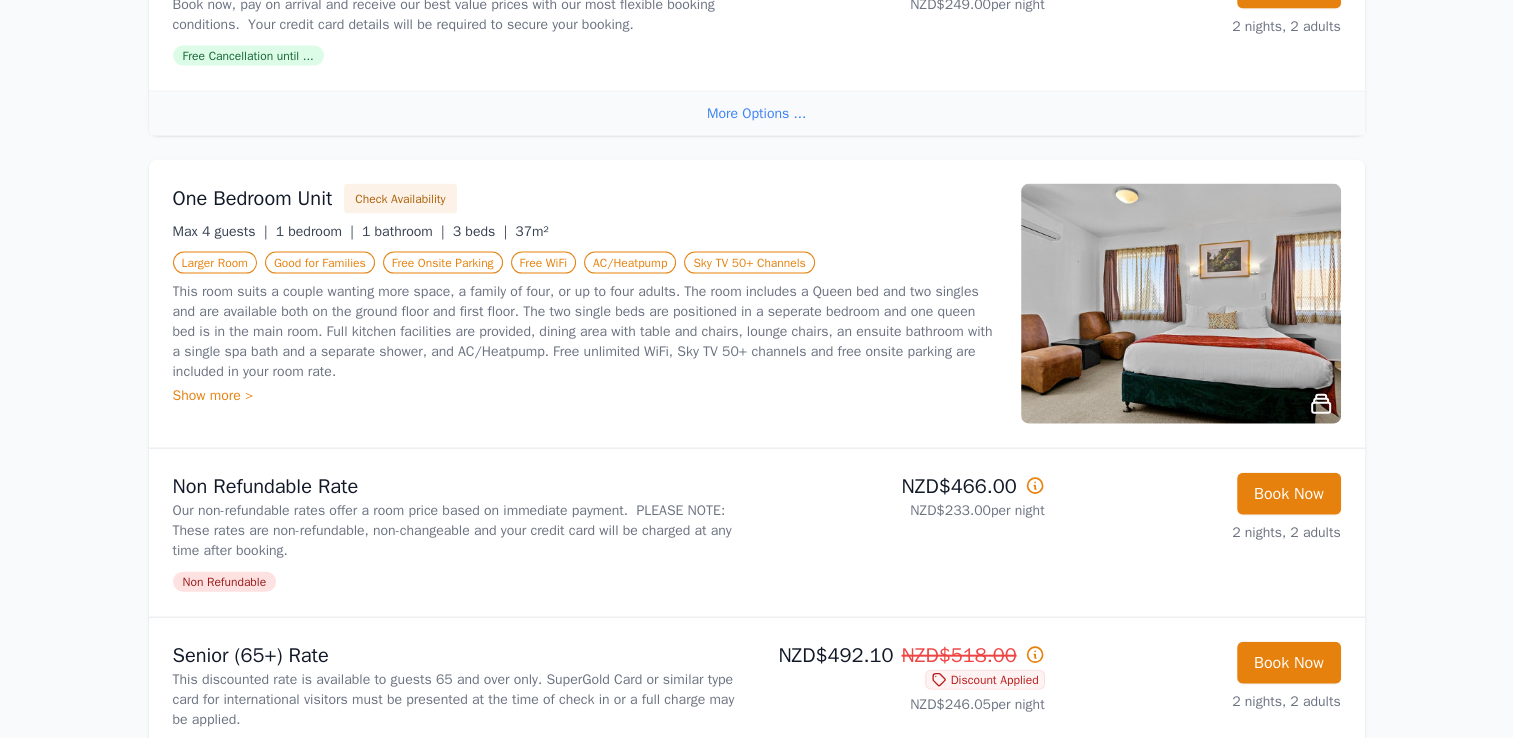 click at bounding box center [1181, 304] 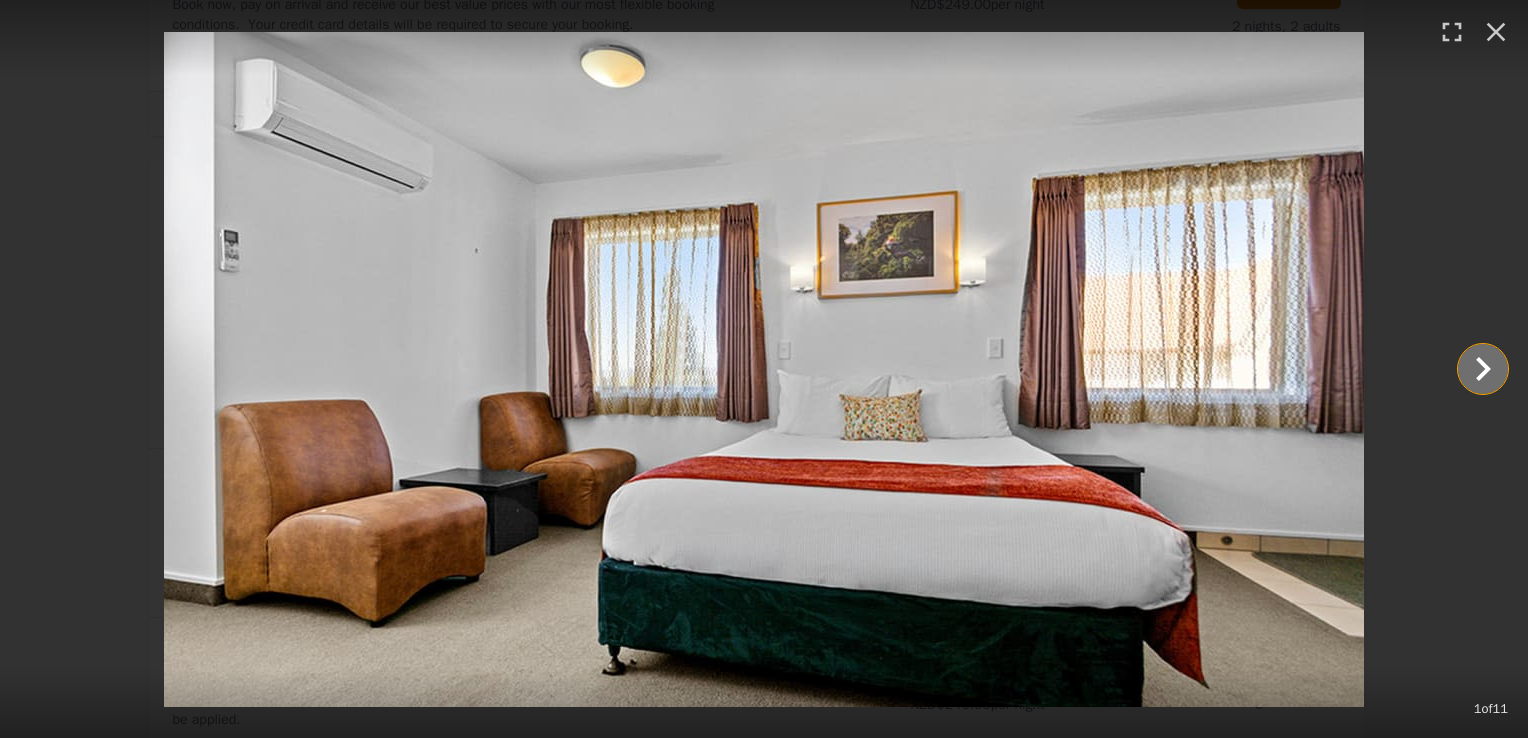 click 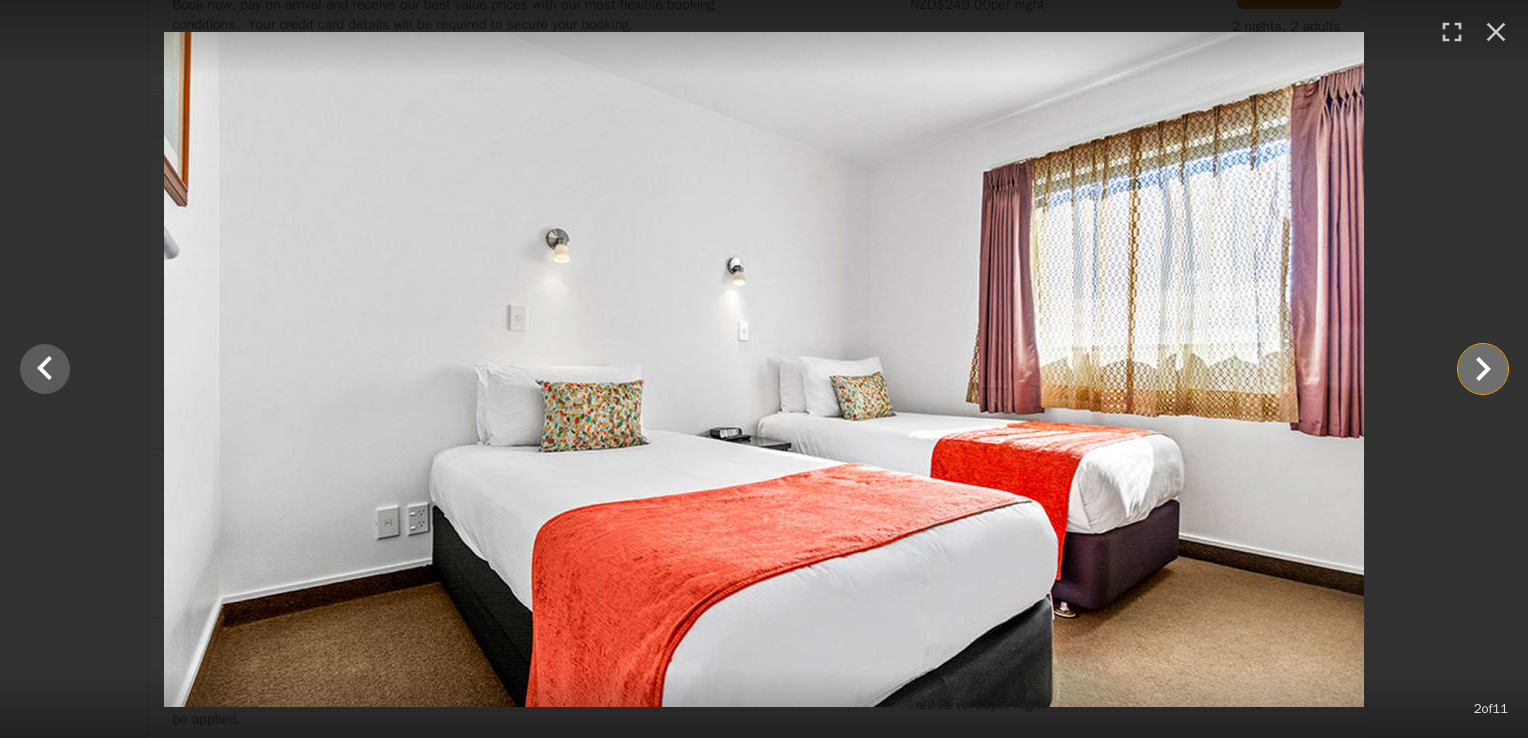 click 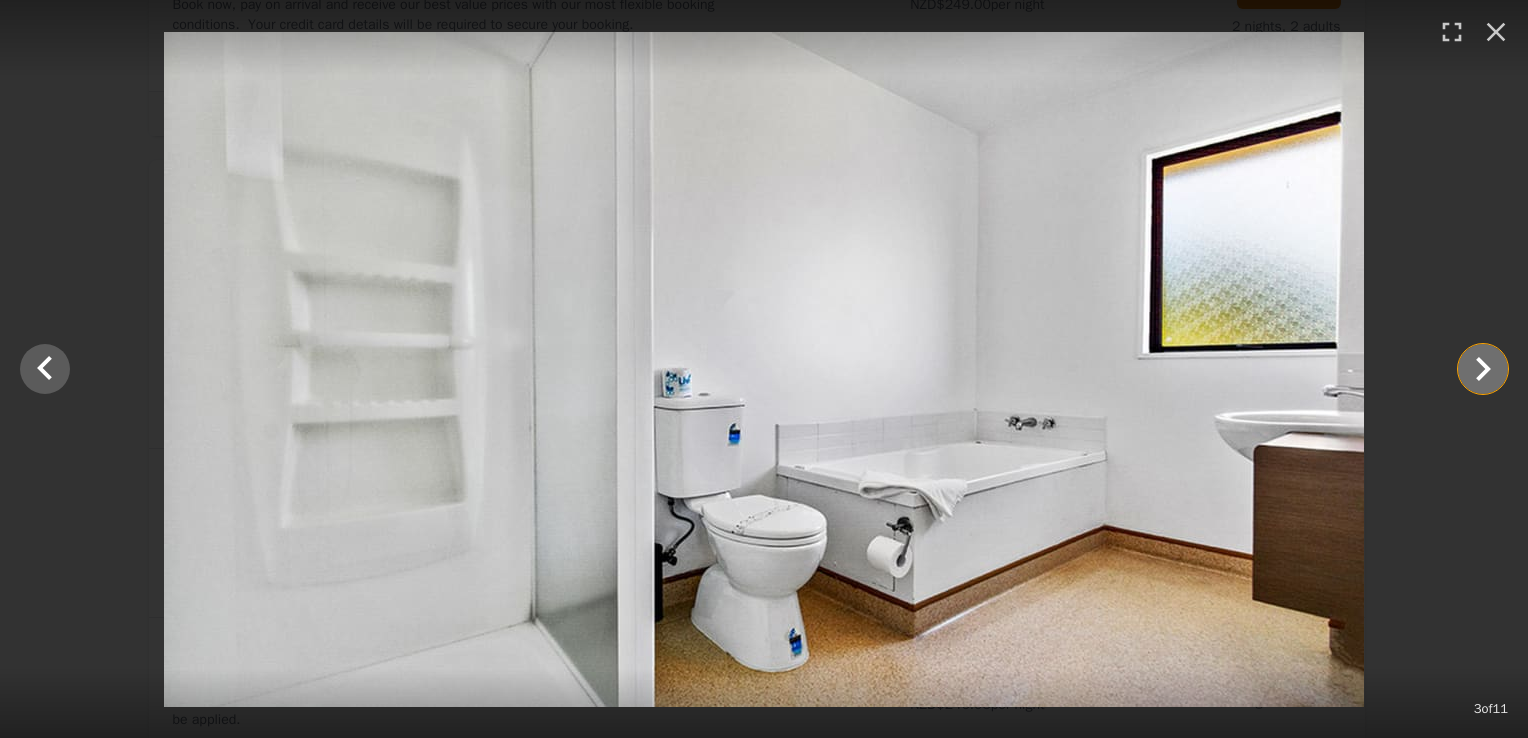 click 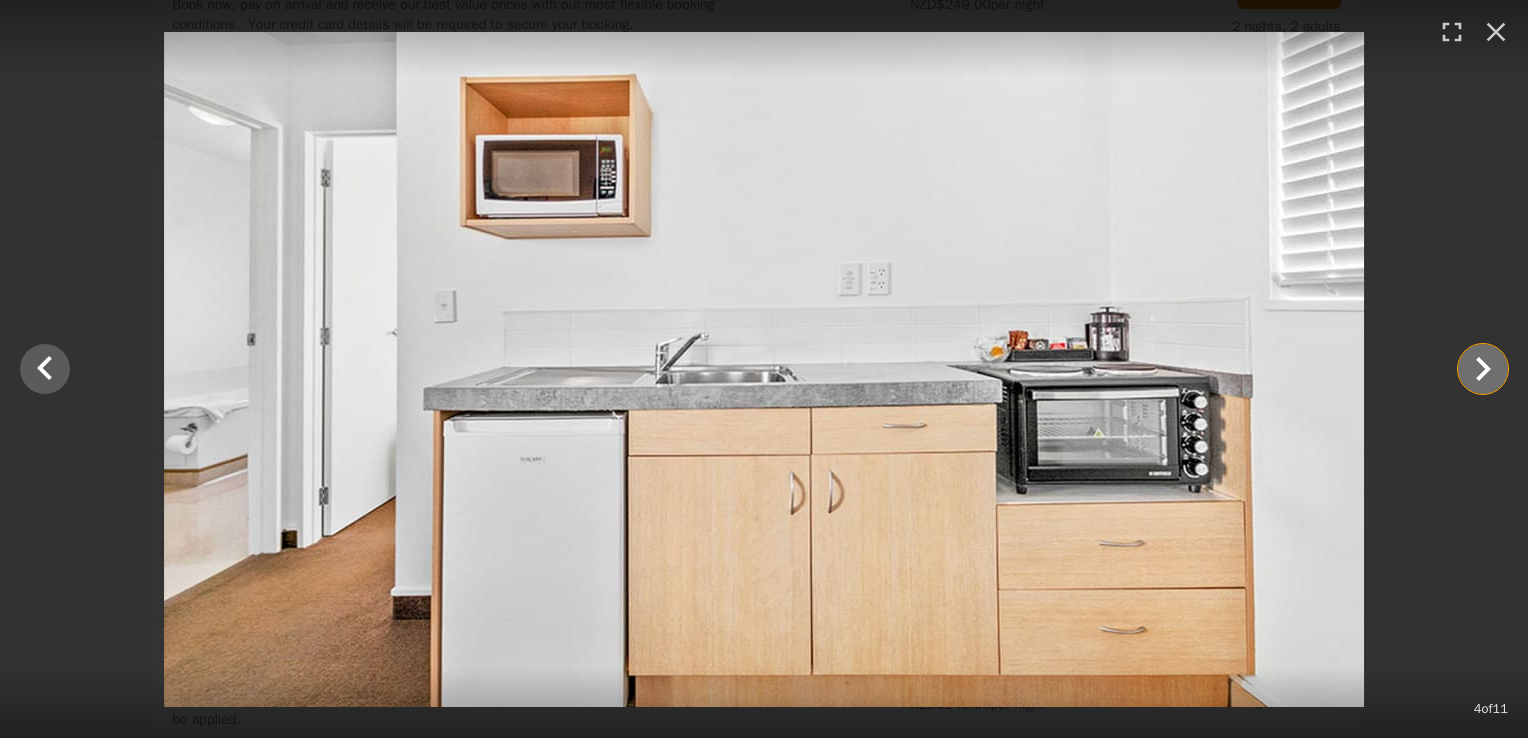 click 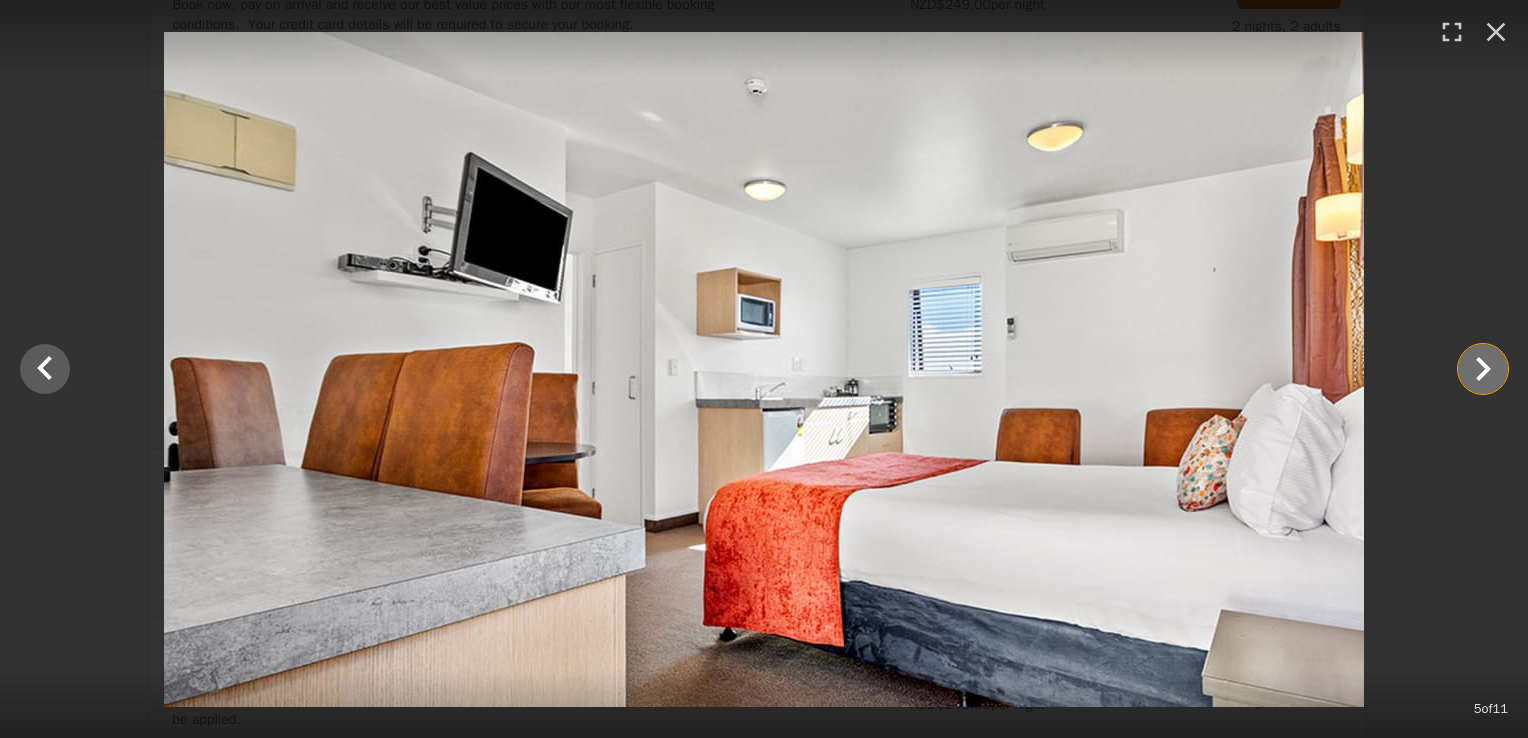 click 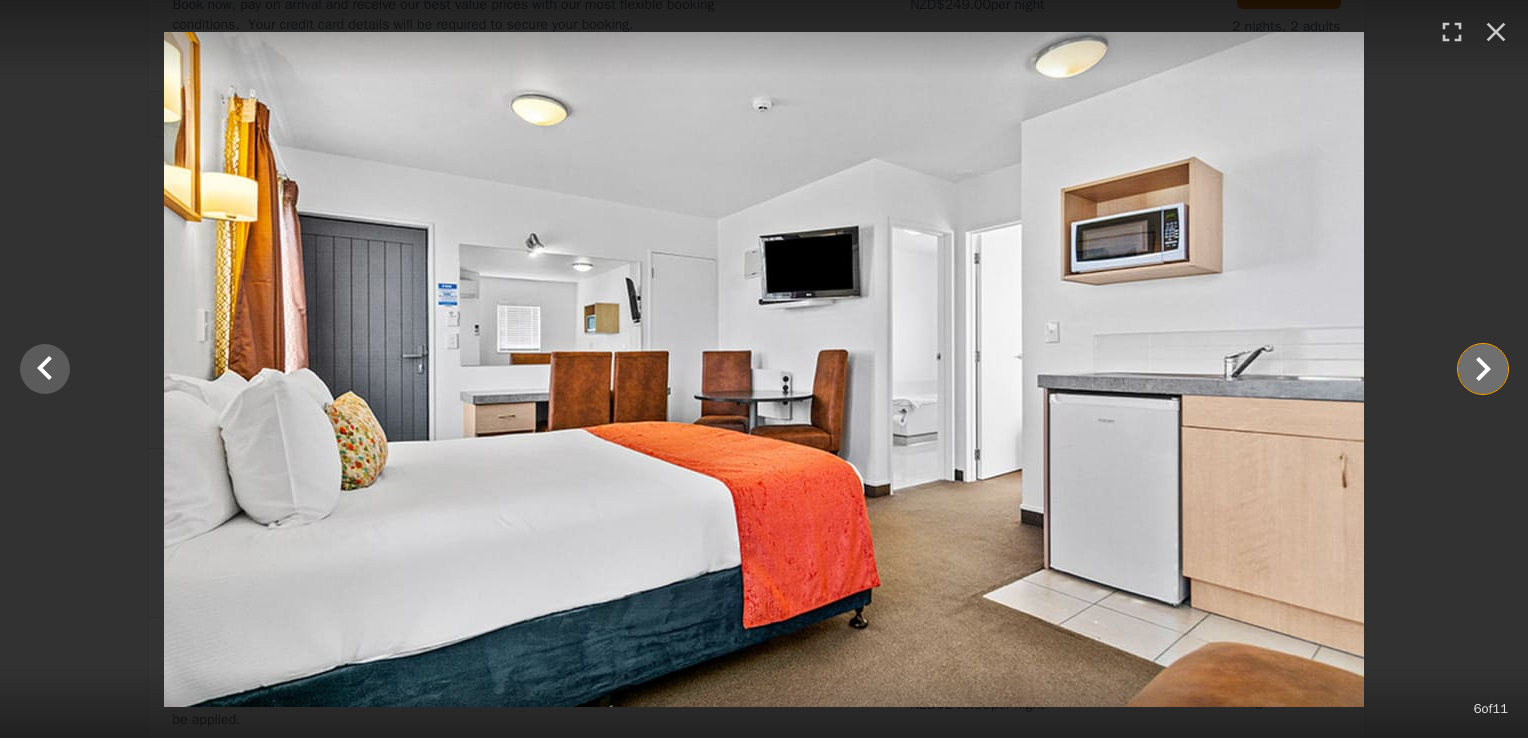 click 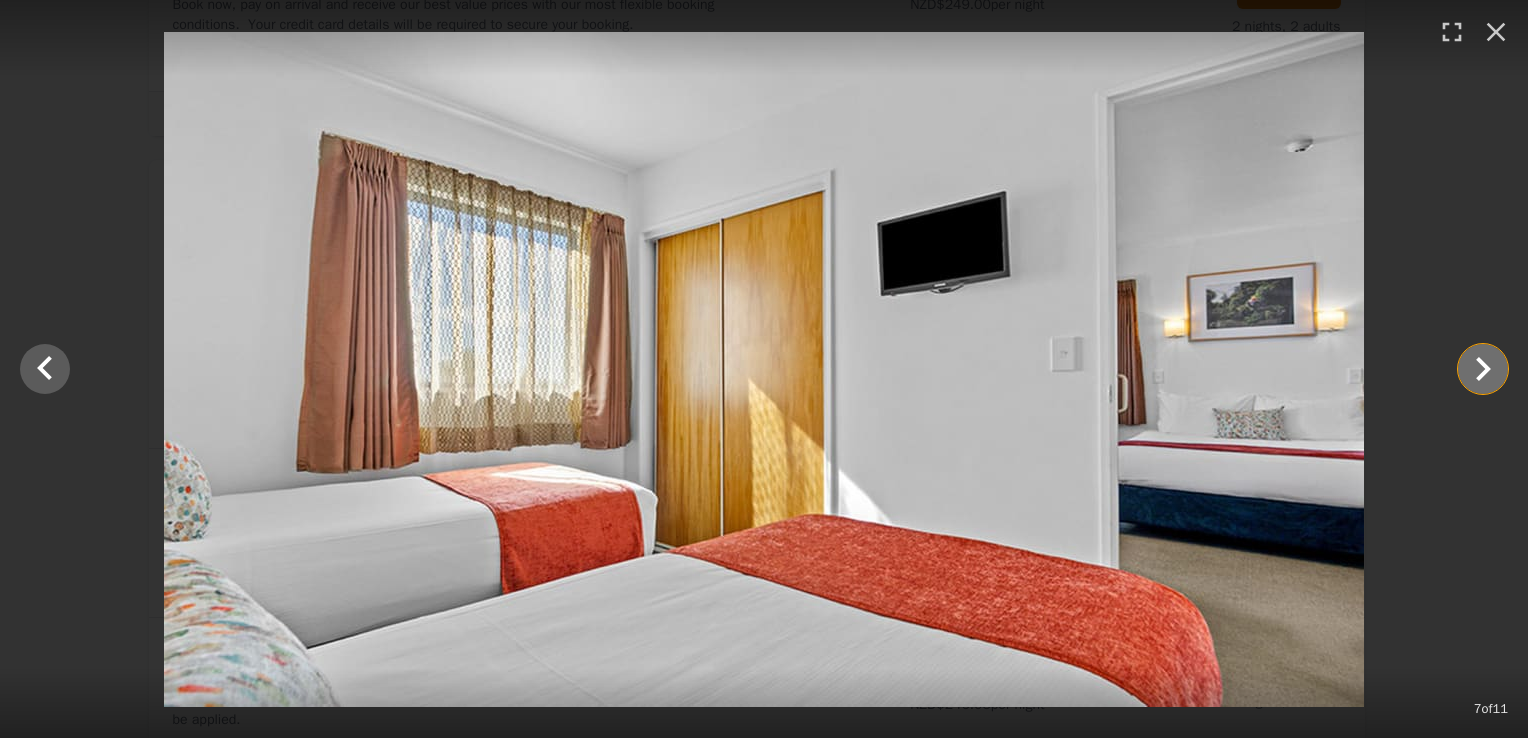 click 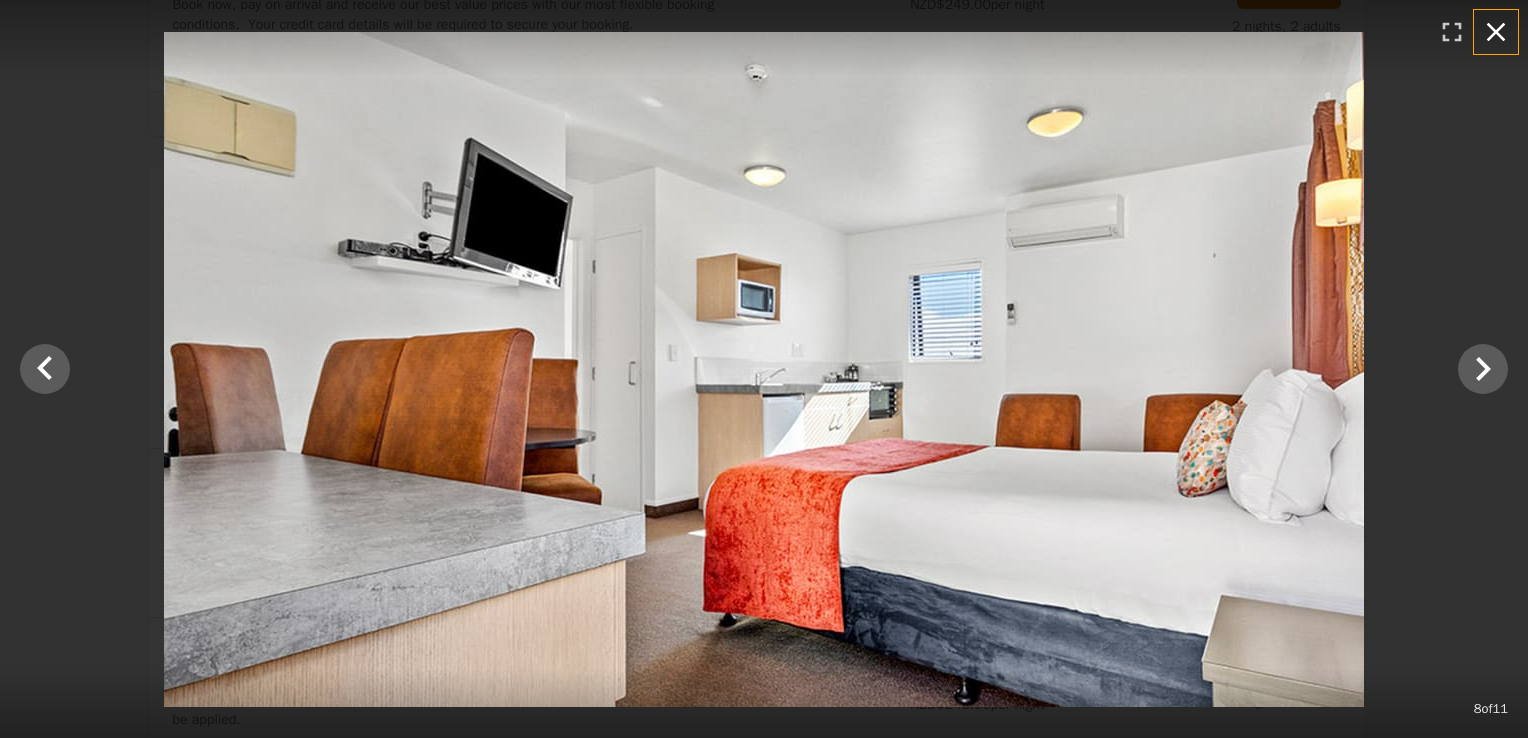 click 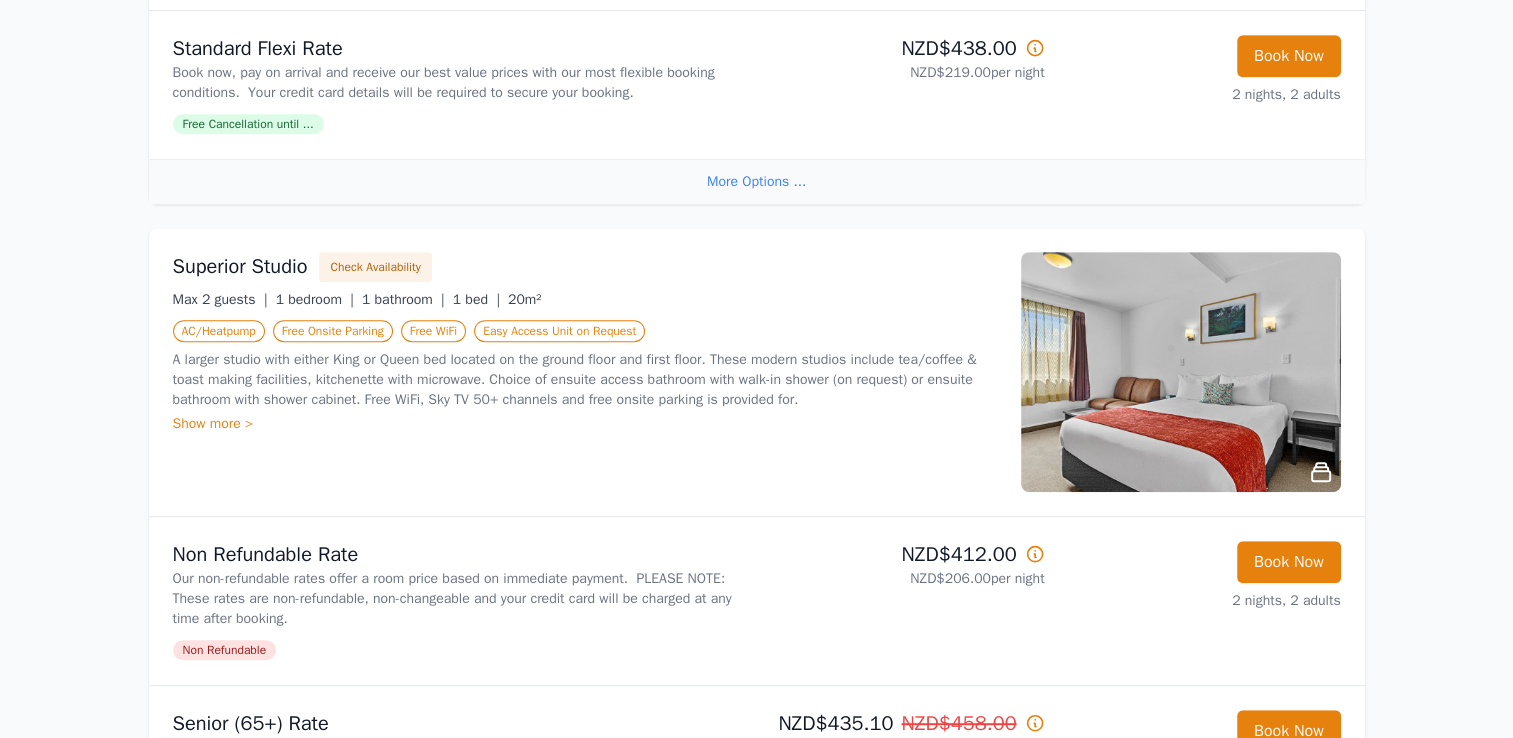 scroll, scrollTop: 1000, scrollLeft: 0, axis: vertical 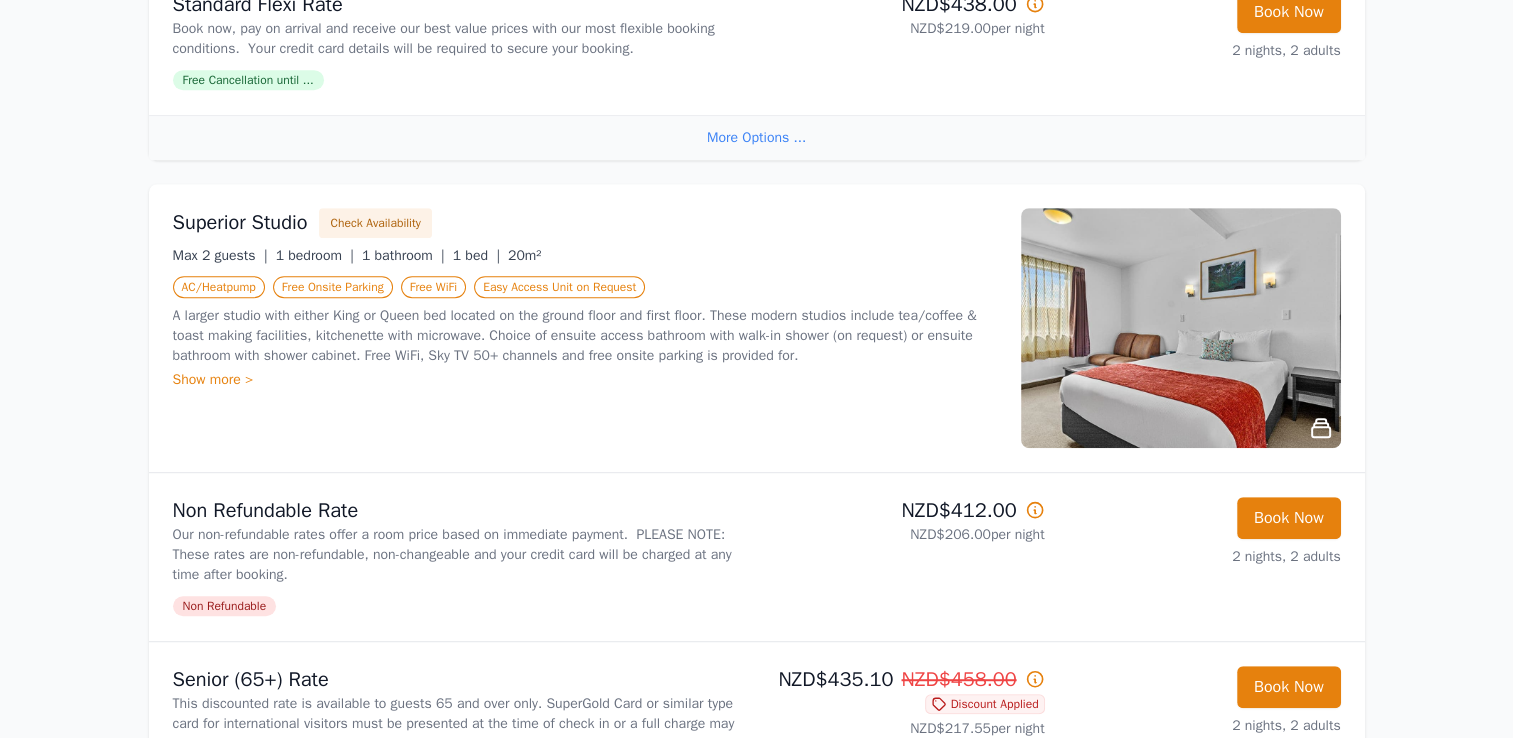 click on "Show more >" at bounding box center [585, 380] 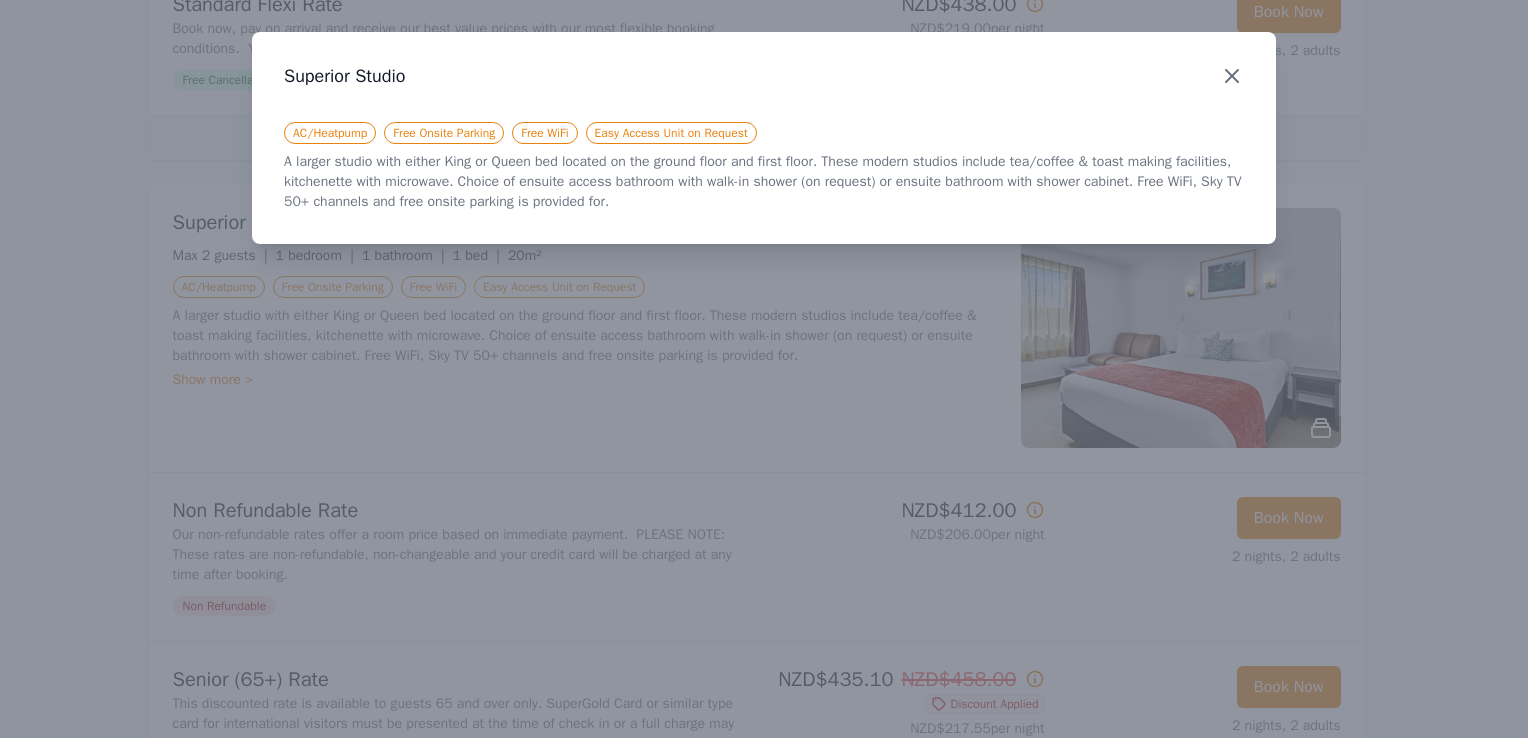 click 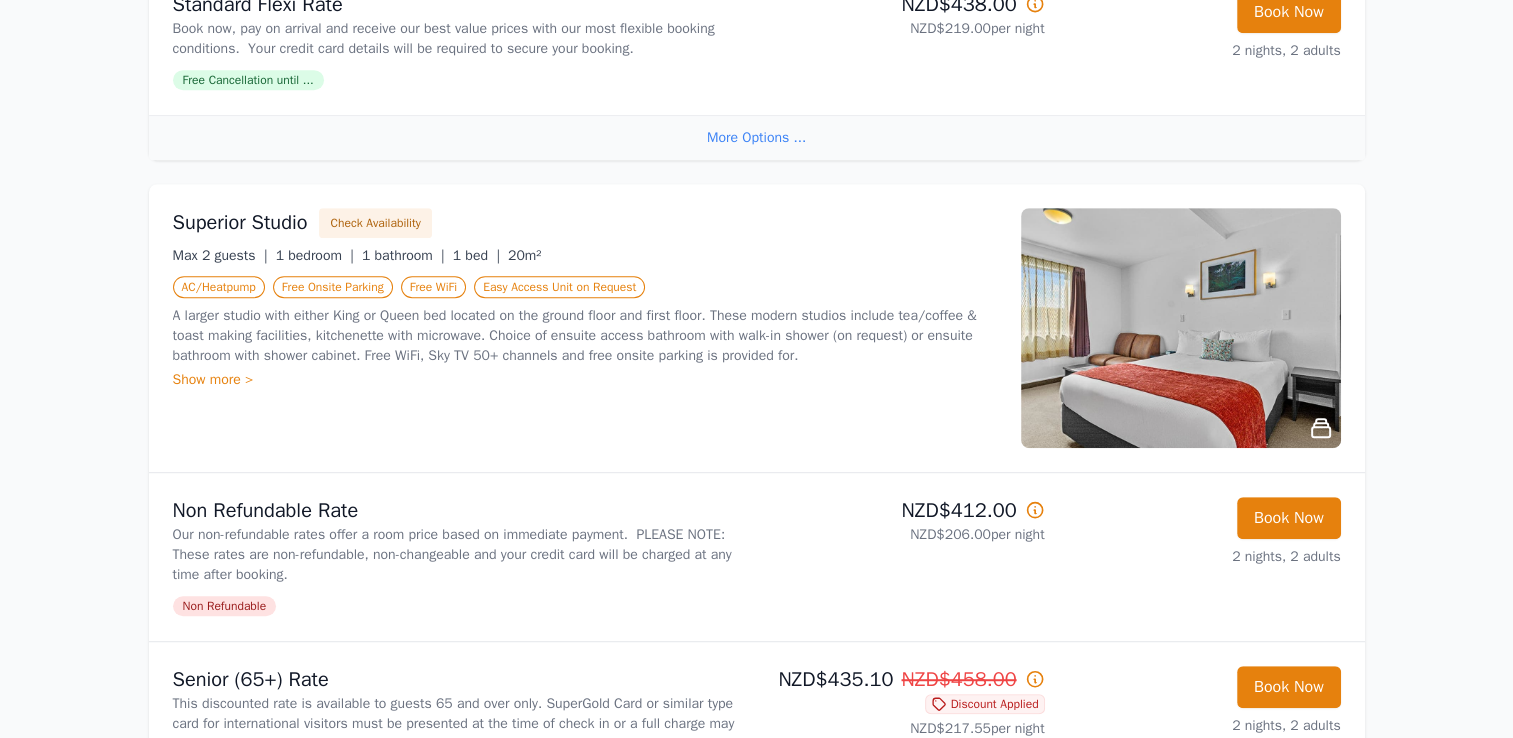 click on "Show more >" at bounding box center (585, 380) 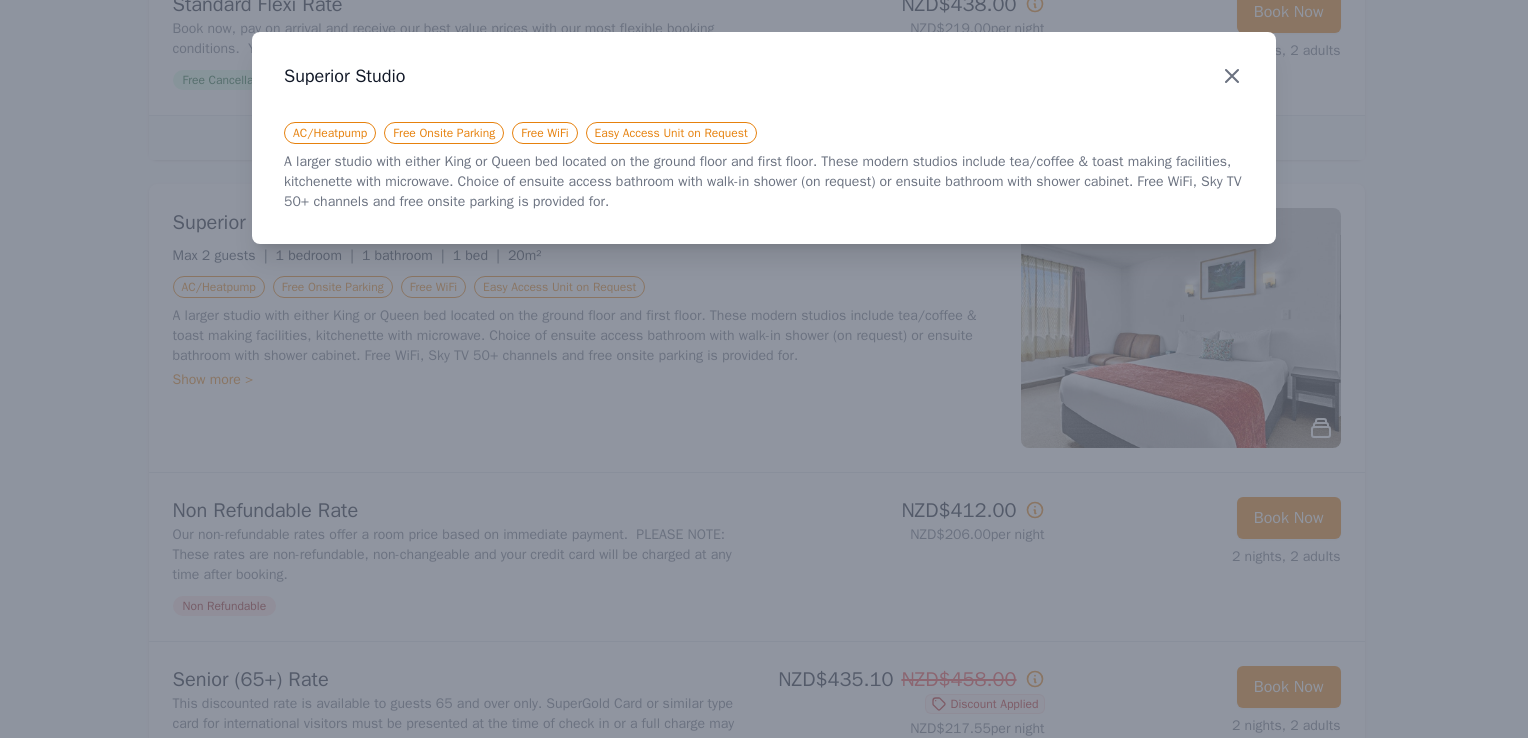 click 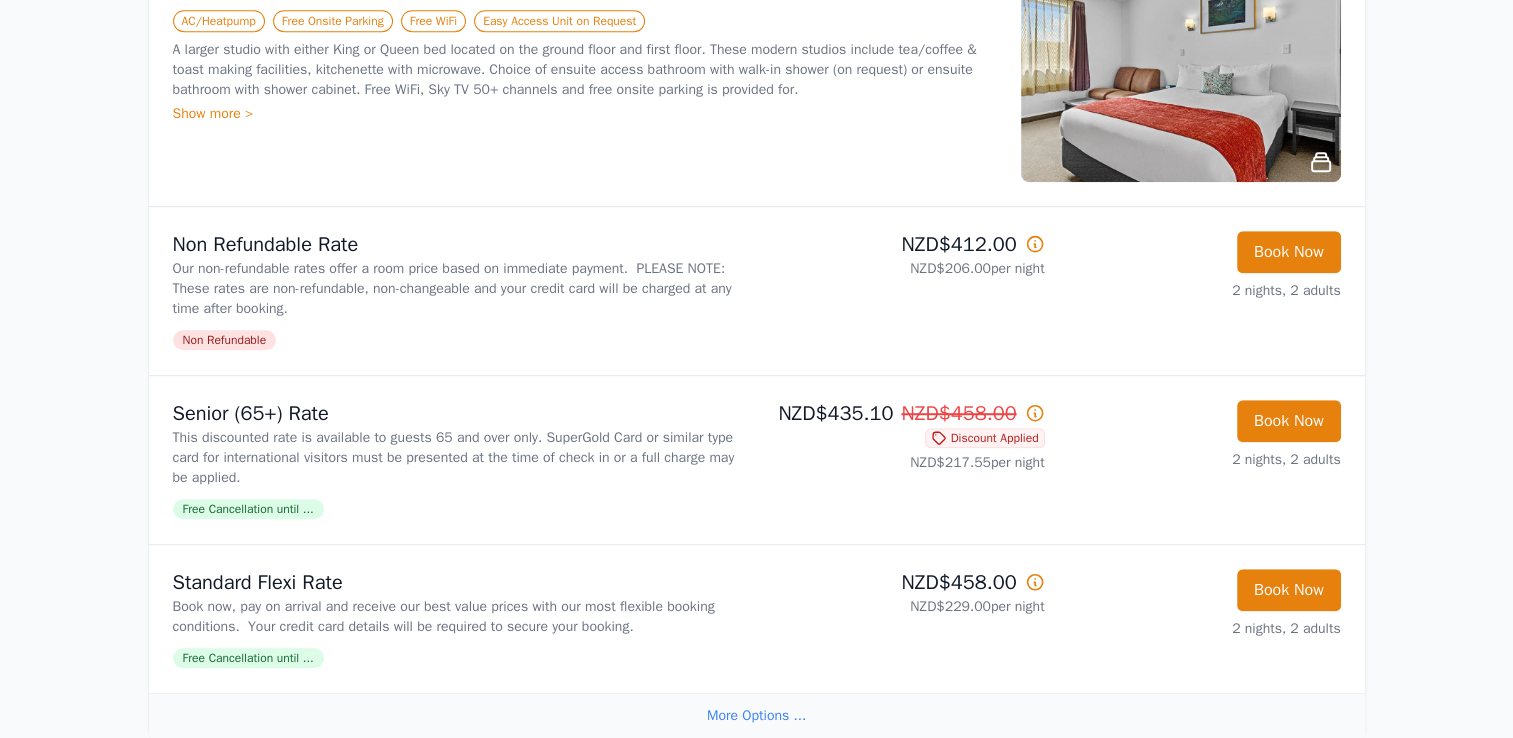 scroll, scrollTop: 1300, scrollLeft: 0, axis: vertical 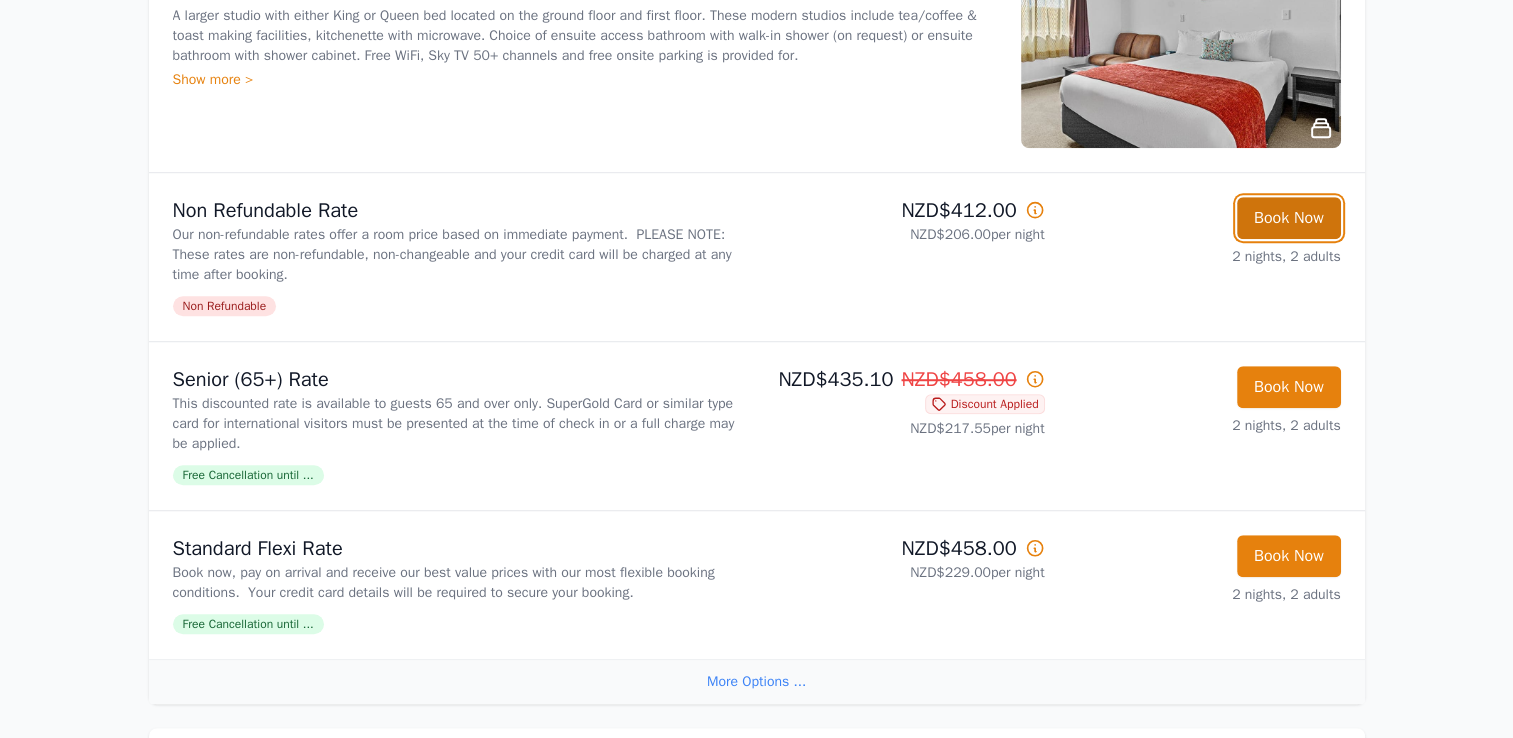 click on "Book Now" at bounding box center [1289, 218] 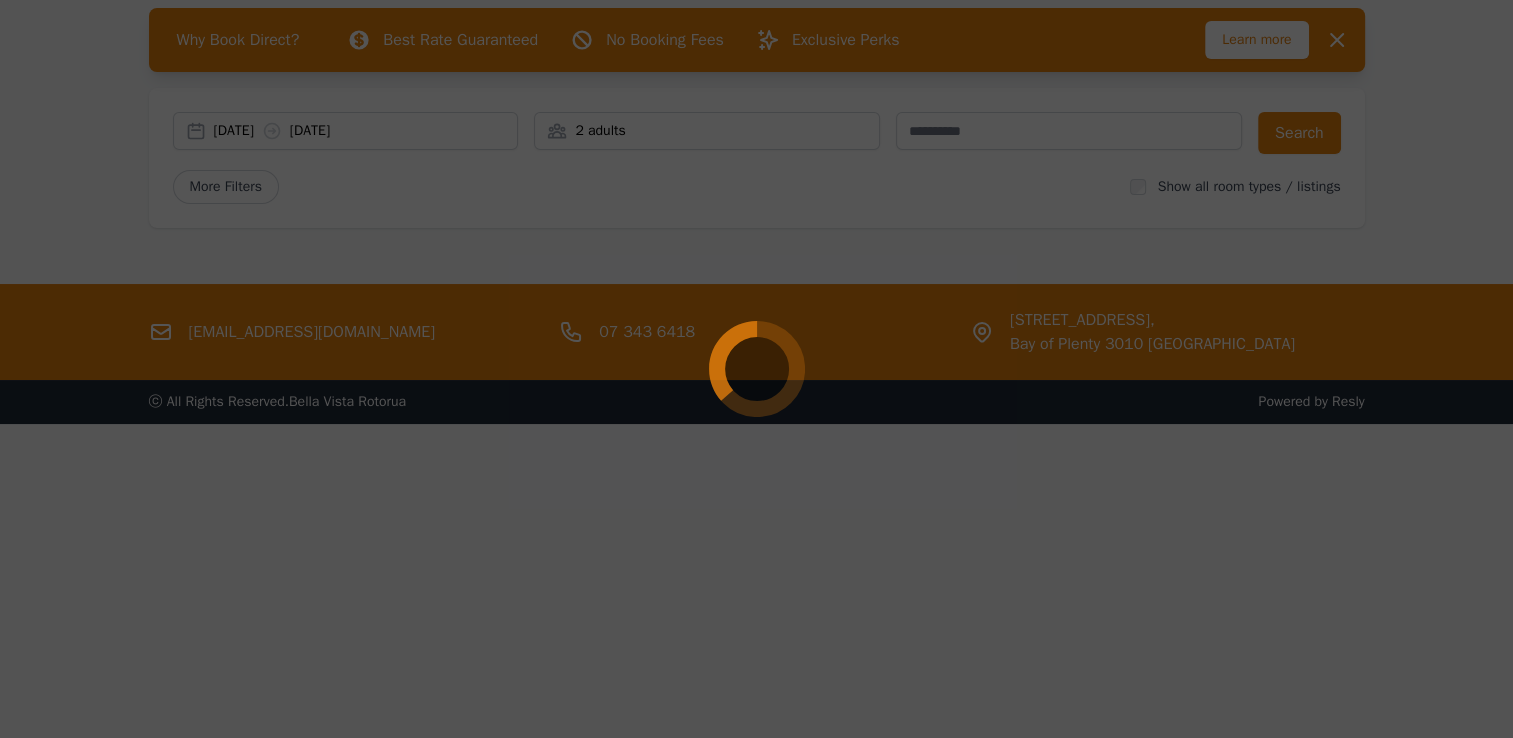 scroll, scrollTop: 96, scrollLeft: 0, axis: vertical 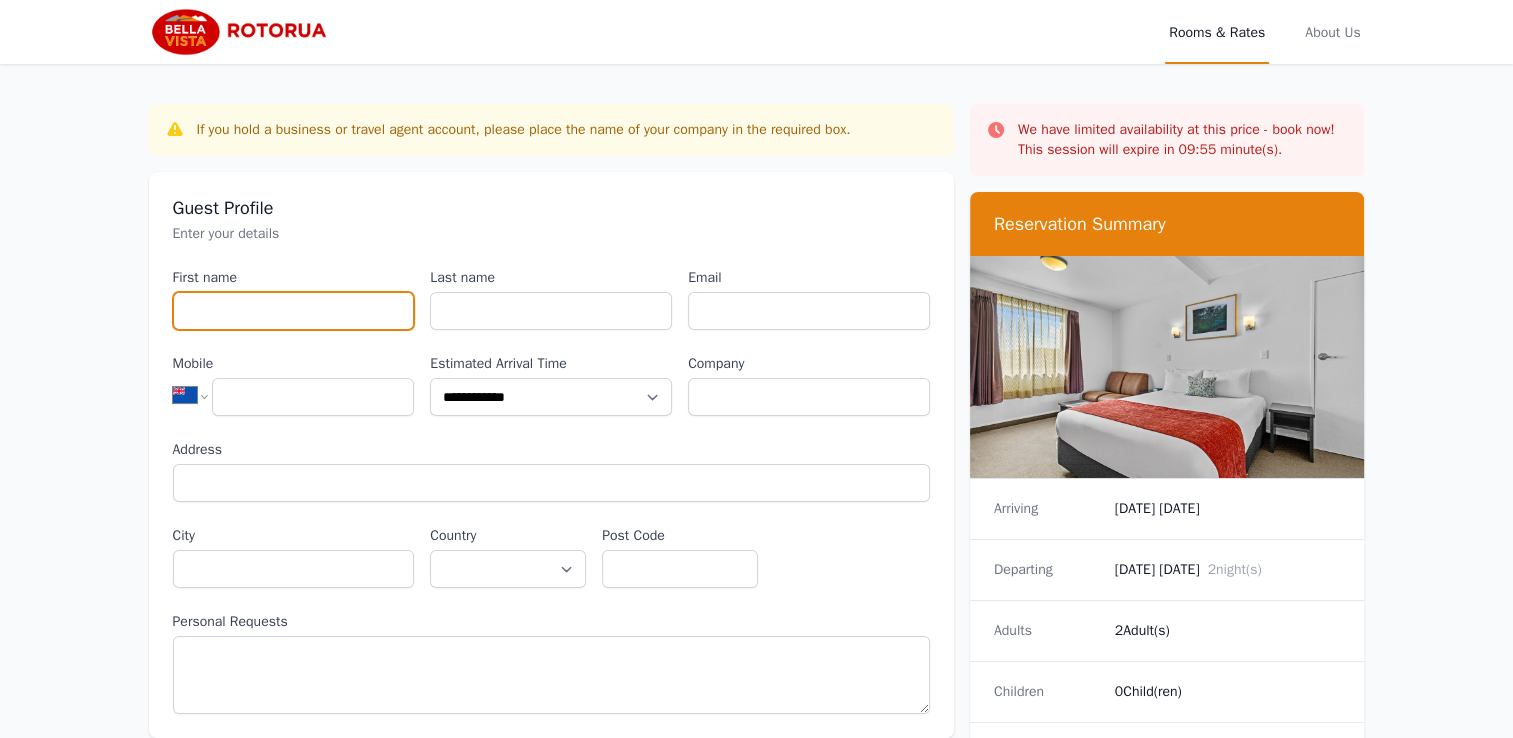 click on "First name" at bounding box center (294, 311) 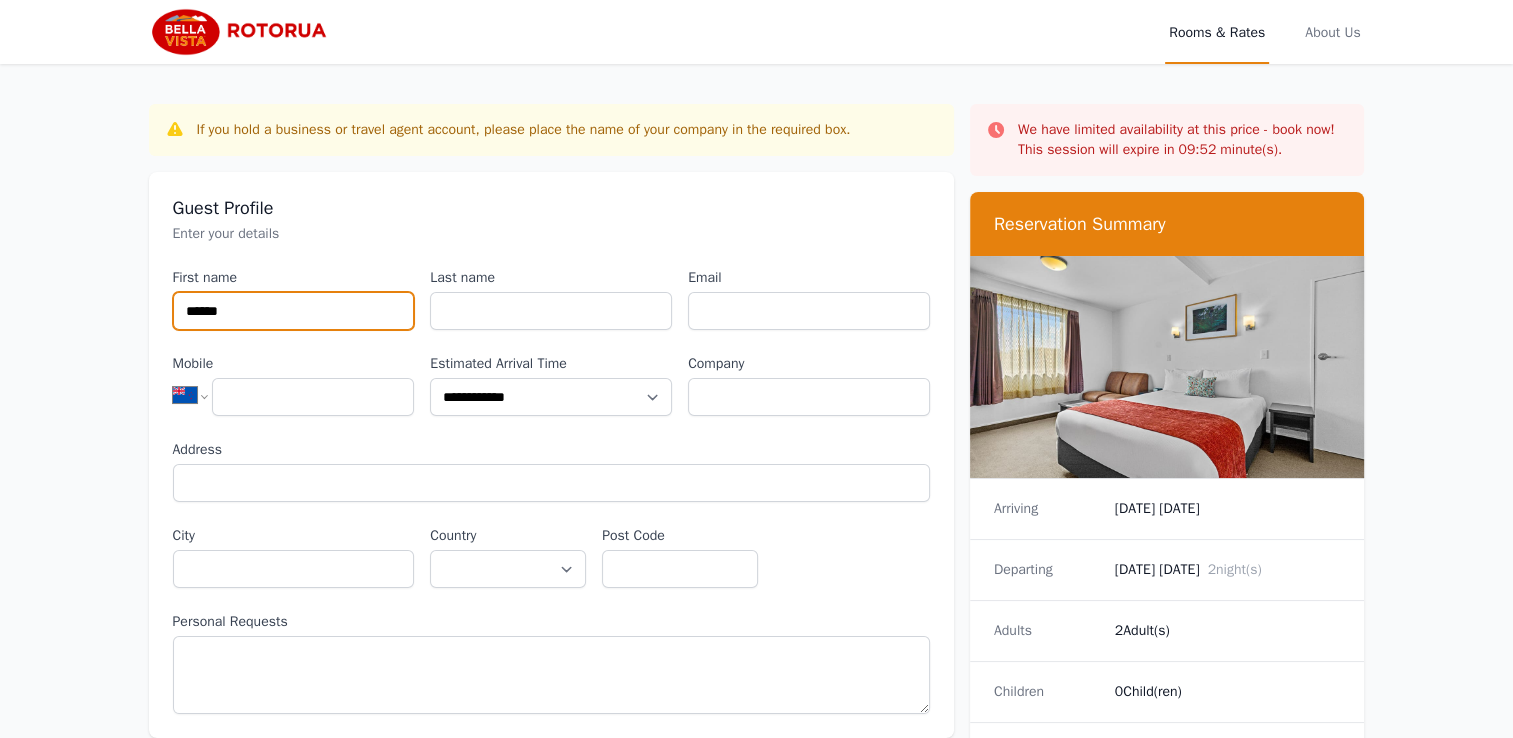 type on "******" 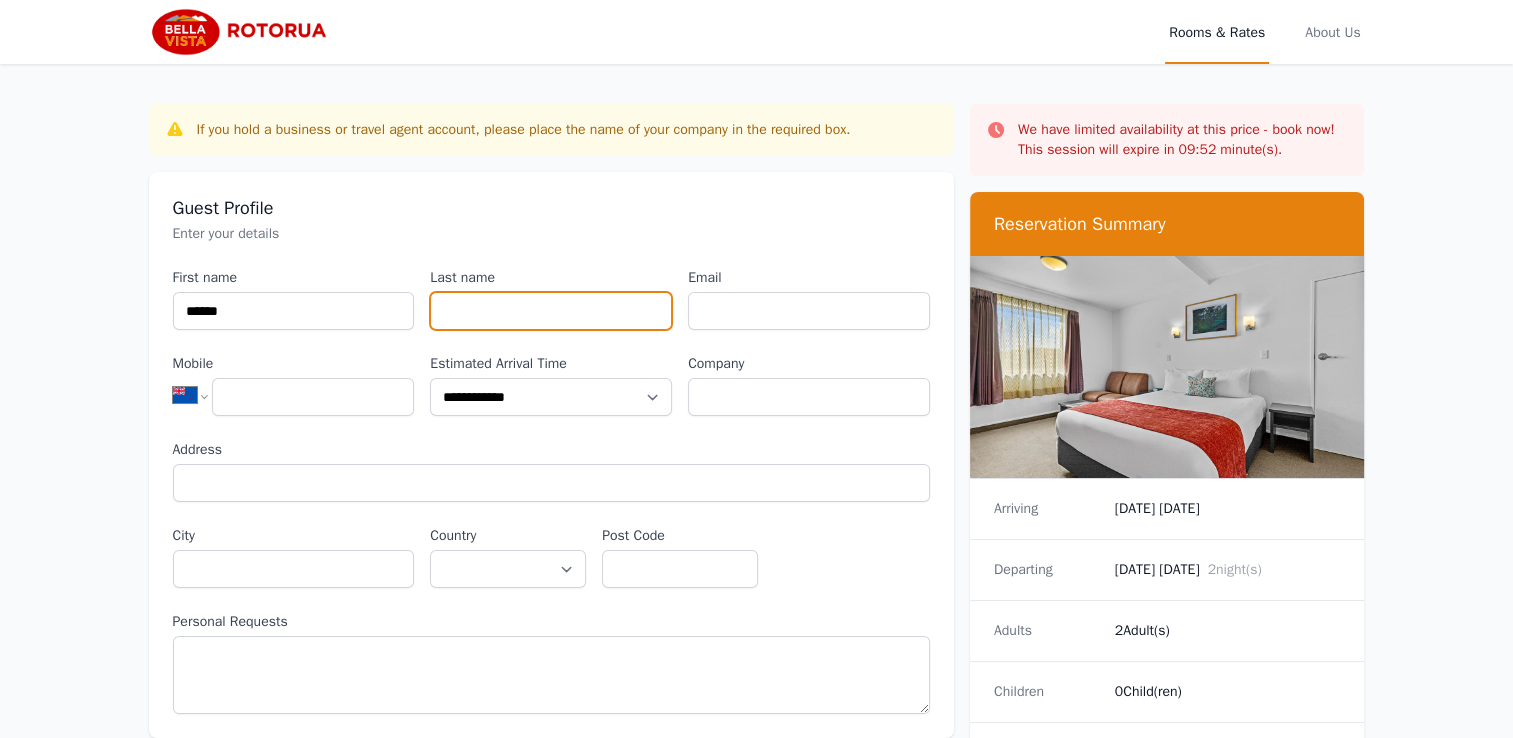 click on "Last name" at bounding box center [551, 311] 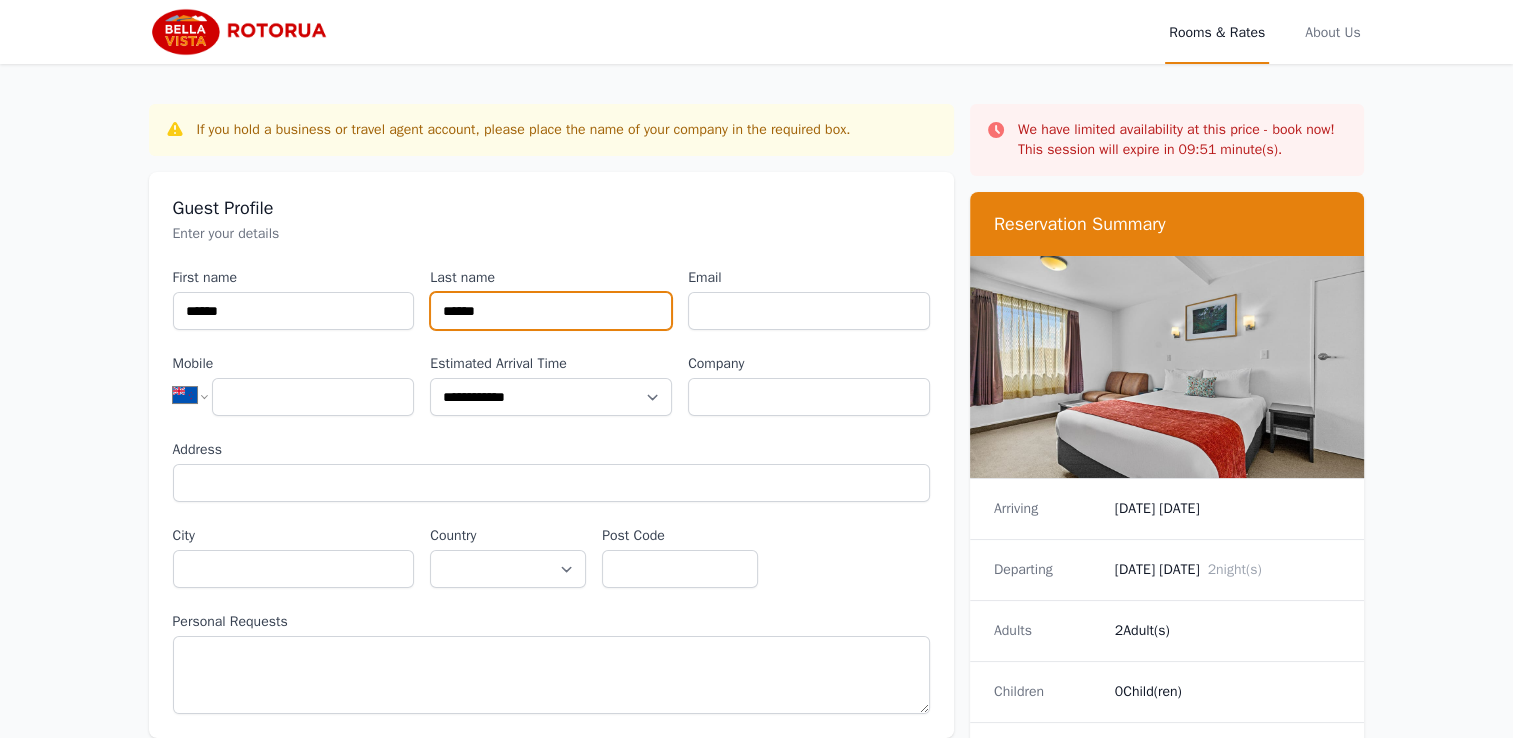 type on "******" 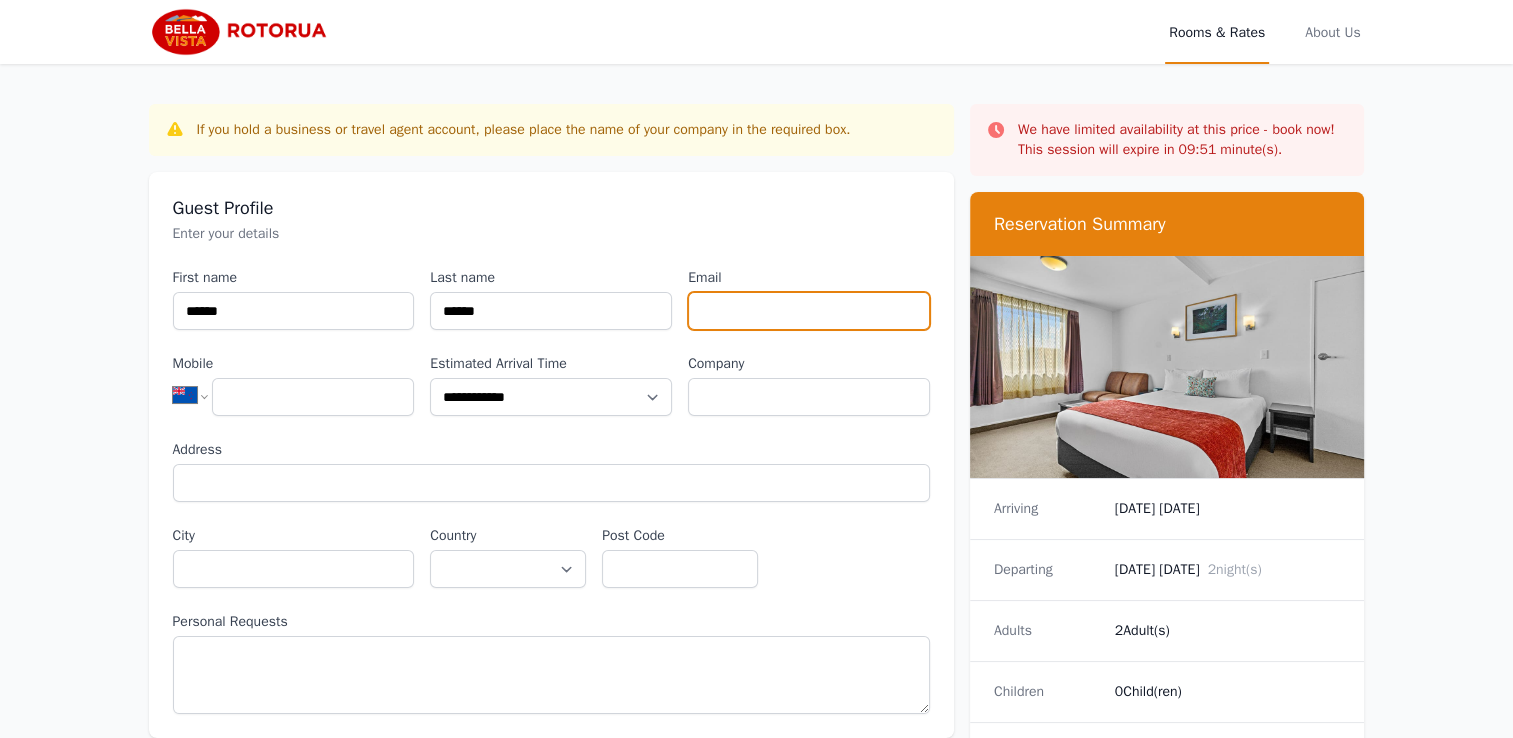 click on "Email" at bounding box center (809, 311) 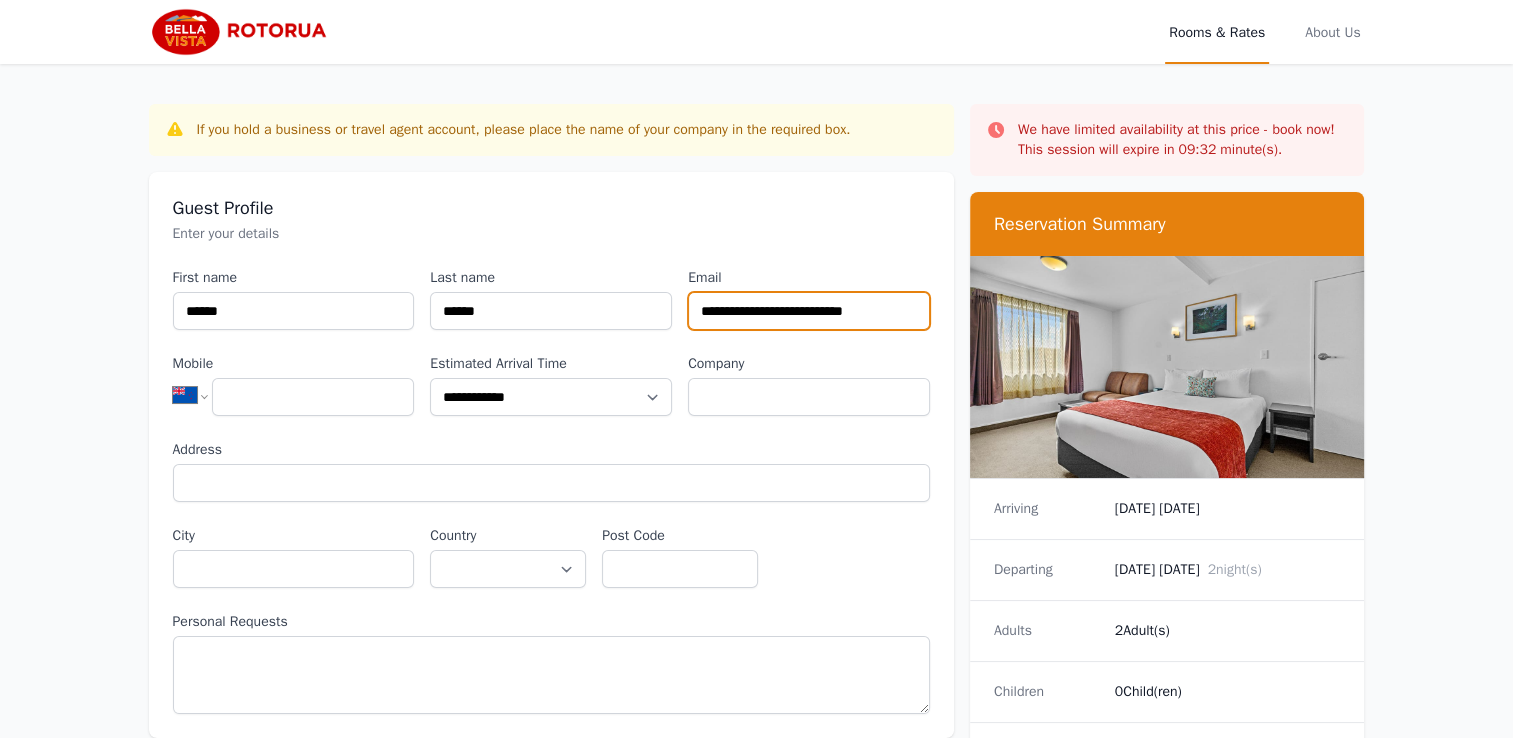 type on "**********" 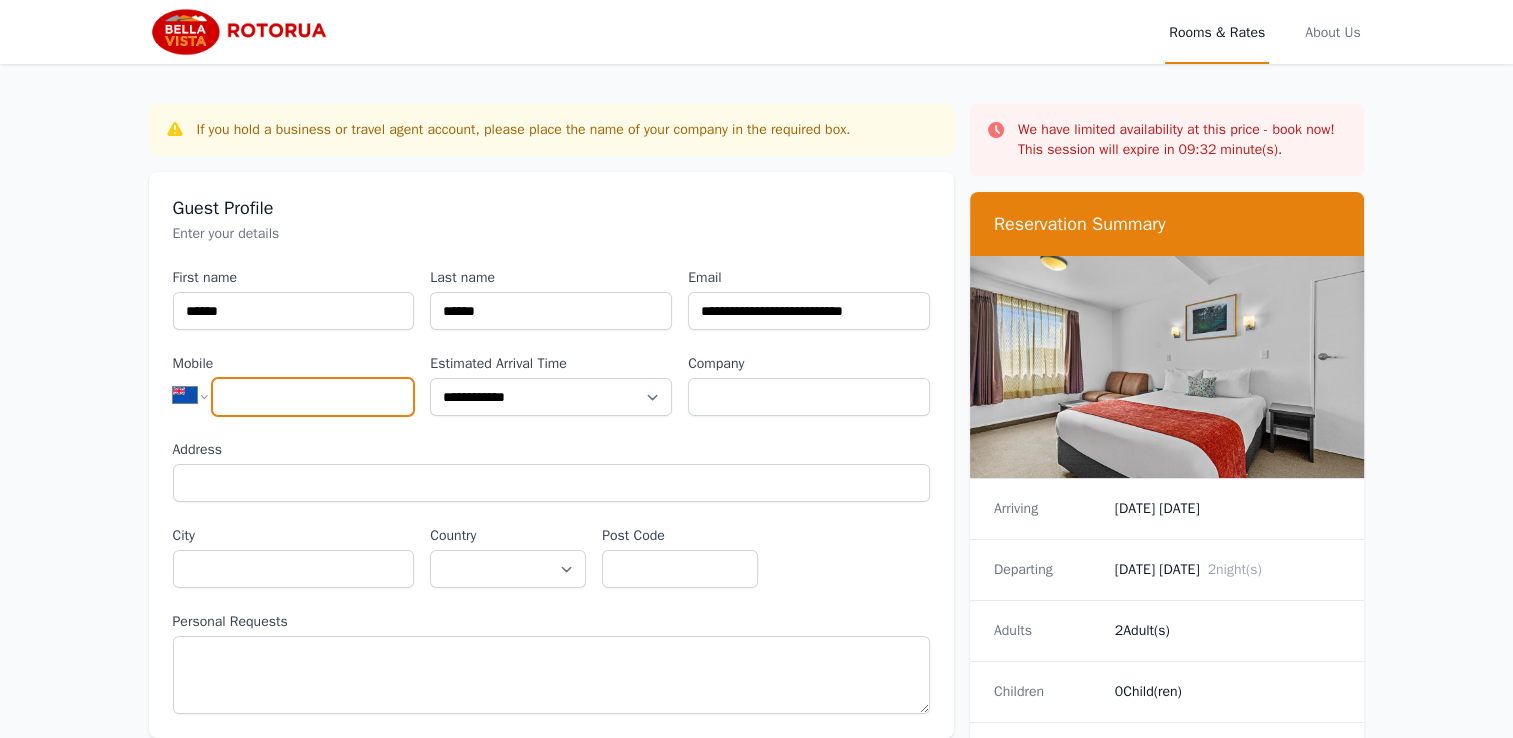 click on "Mobile" at bounding box center (313, 397) 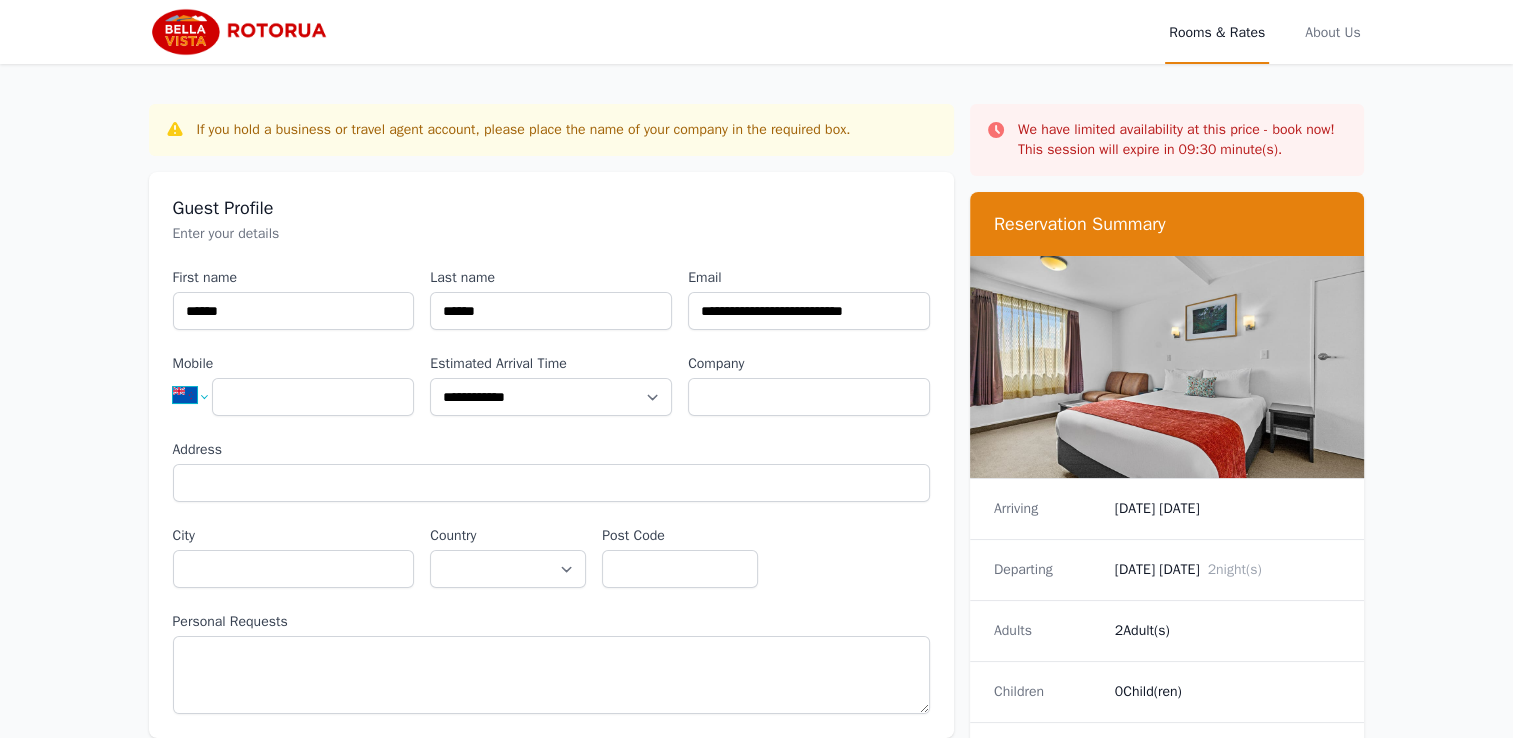 click on "**********" at bounding box center [199, 395] 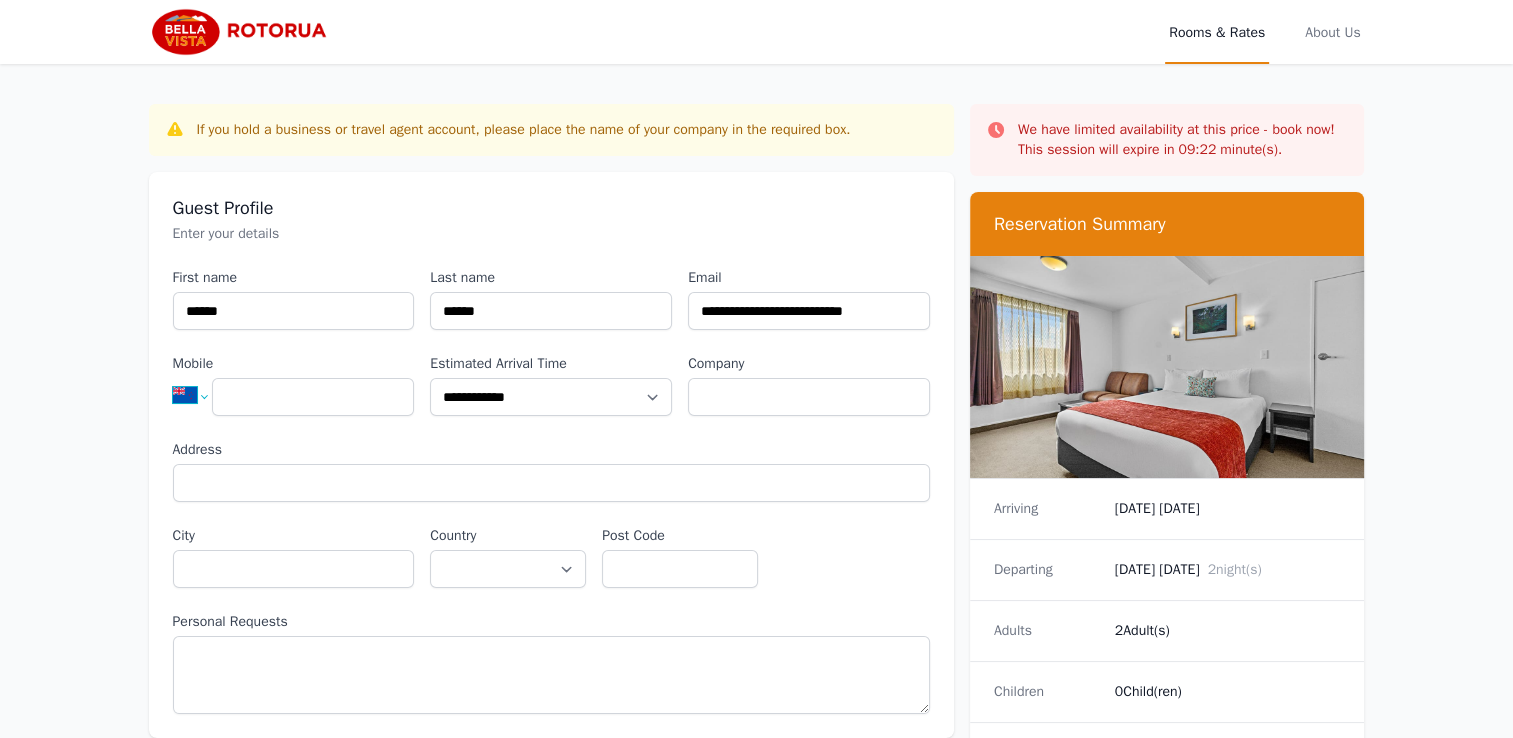 select on "**" 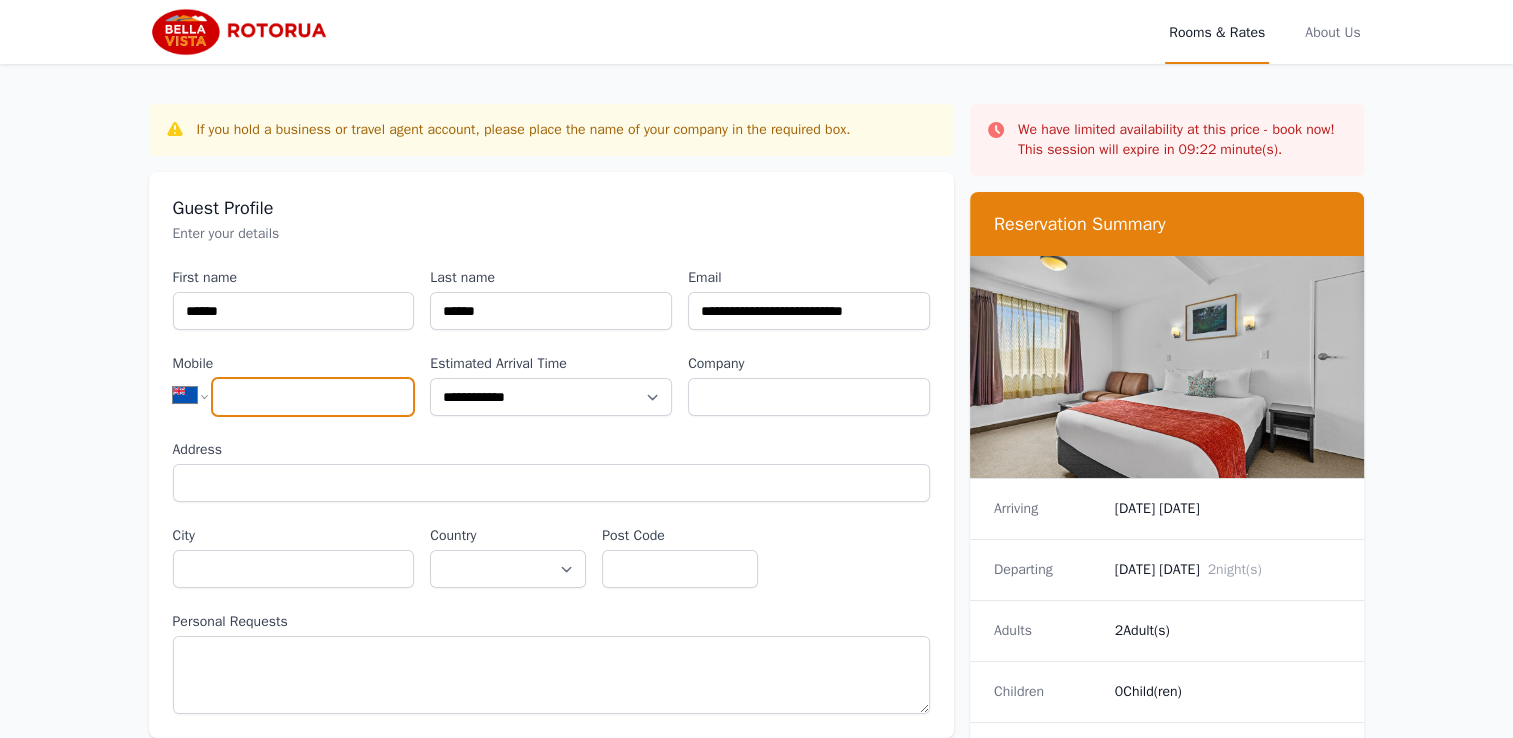 click on "**********" at bounding box center [199, 395] 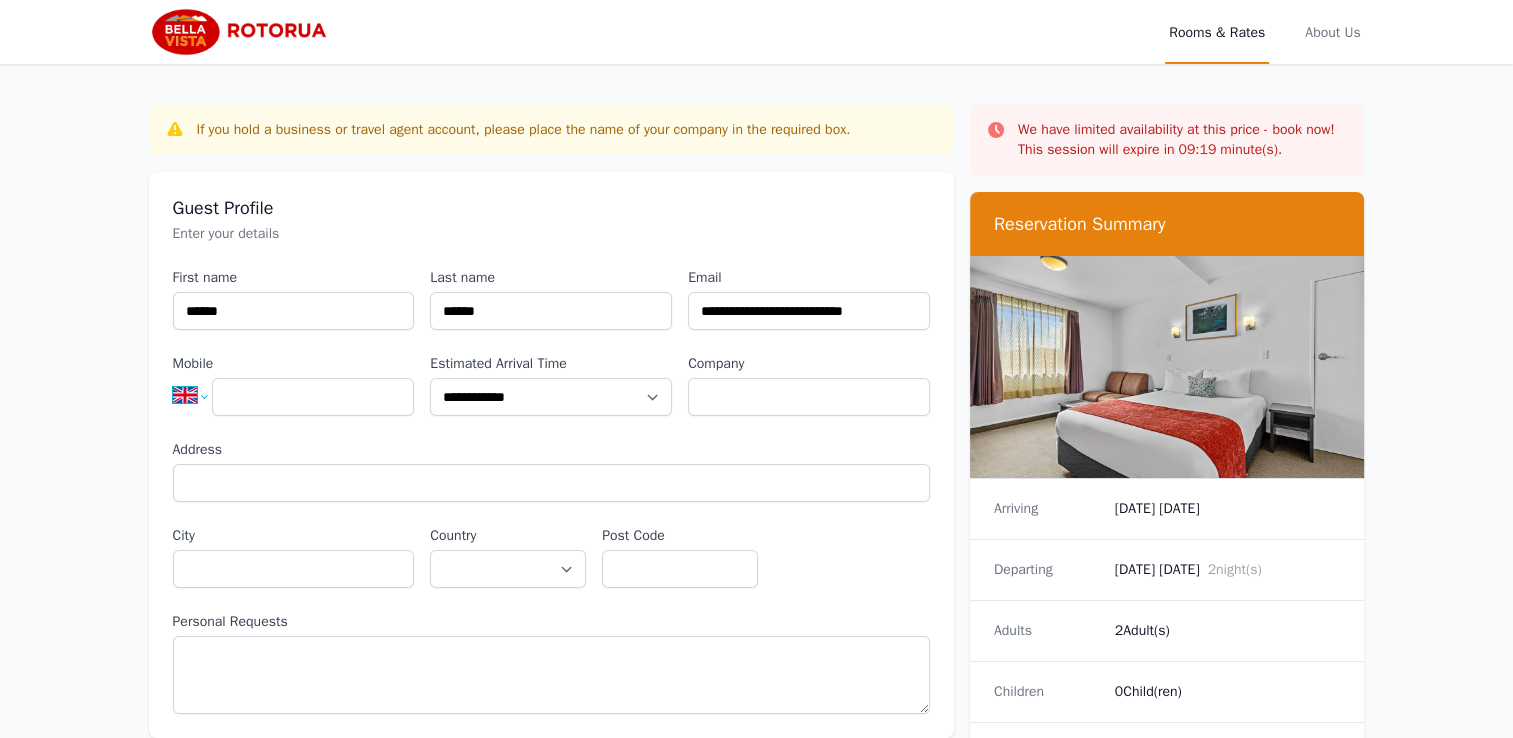 click on "**********" at bounding box center (199, 395) 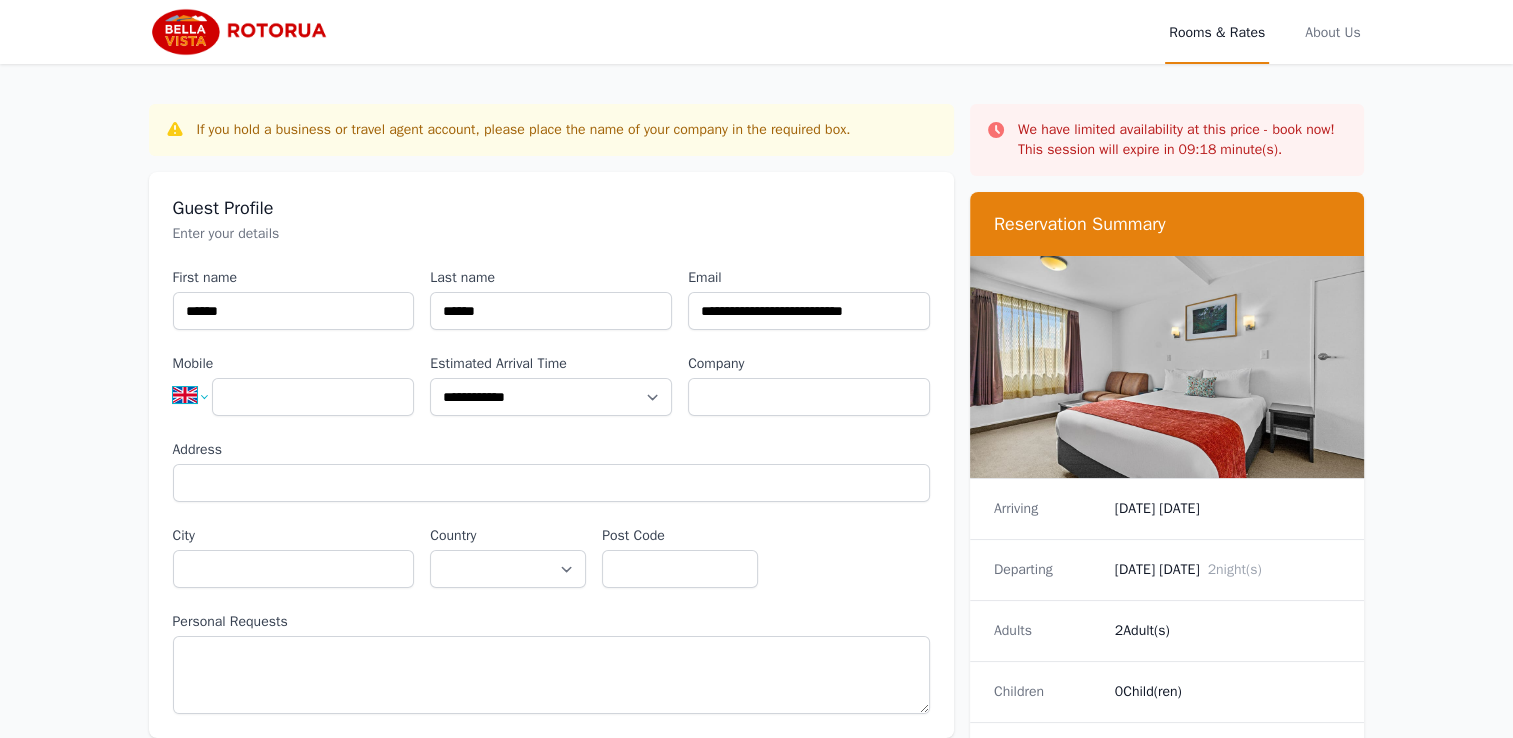 click on "**********" at bounding box center [199, 395] 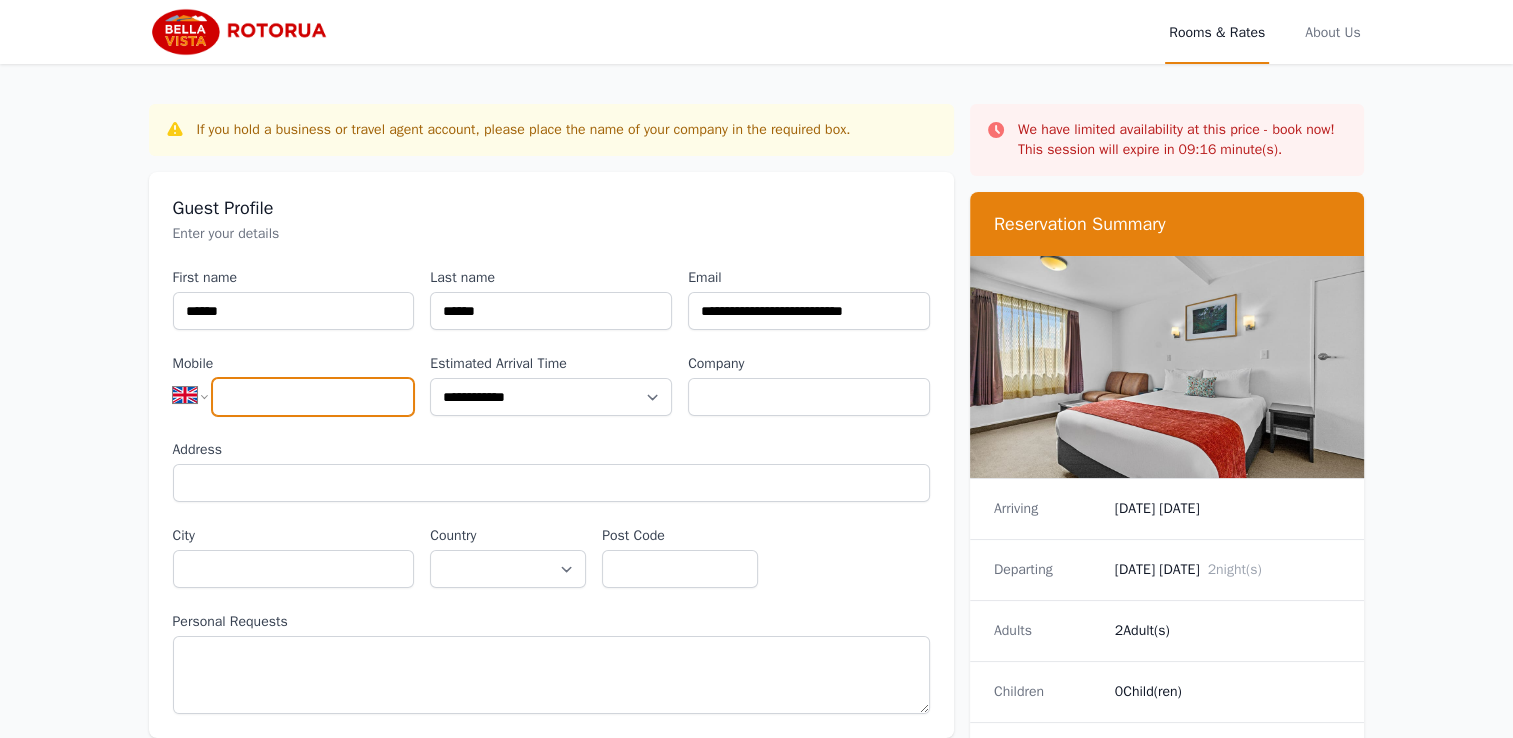 click on "Mobile" at bounding box center [313, 397] 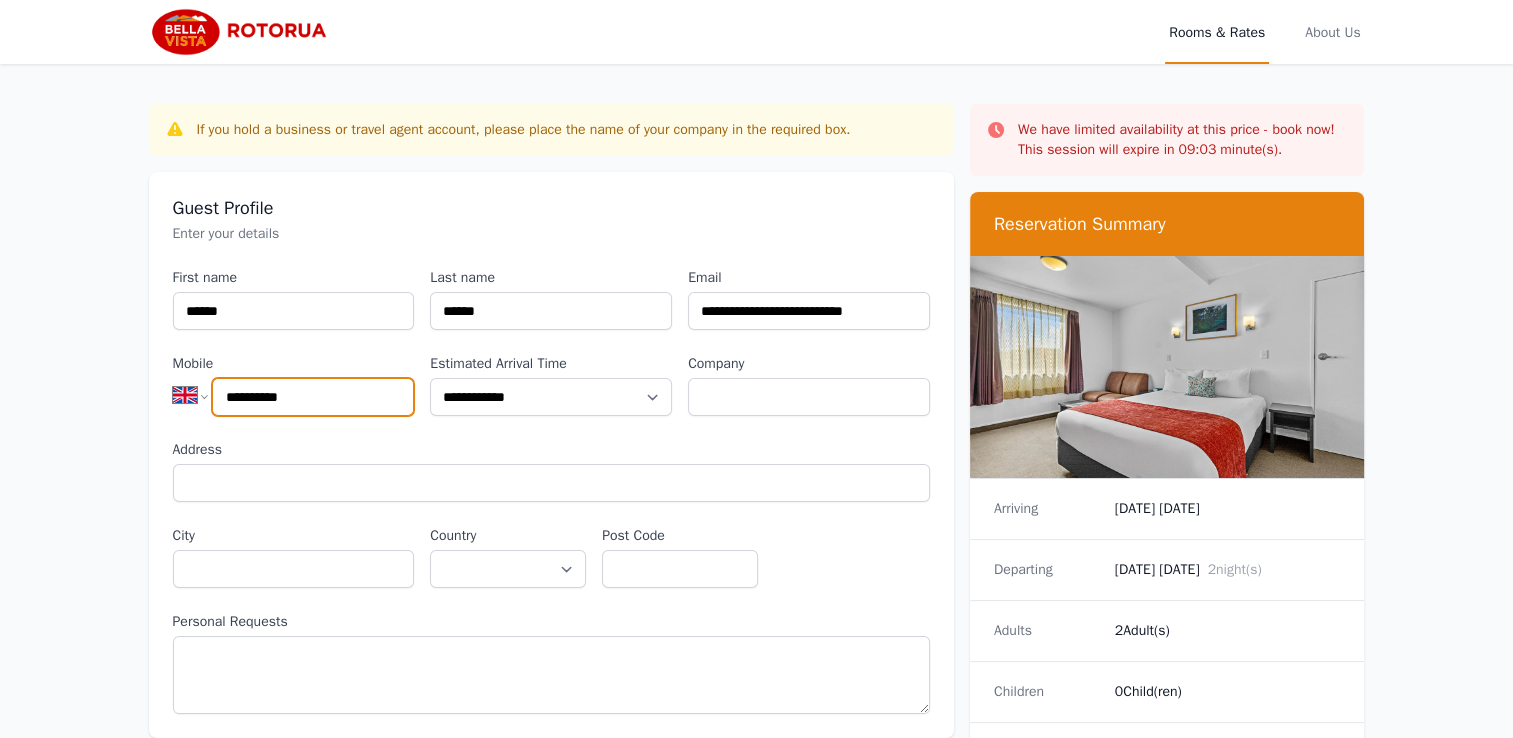 type on "**********" 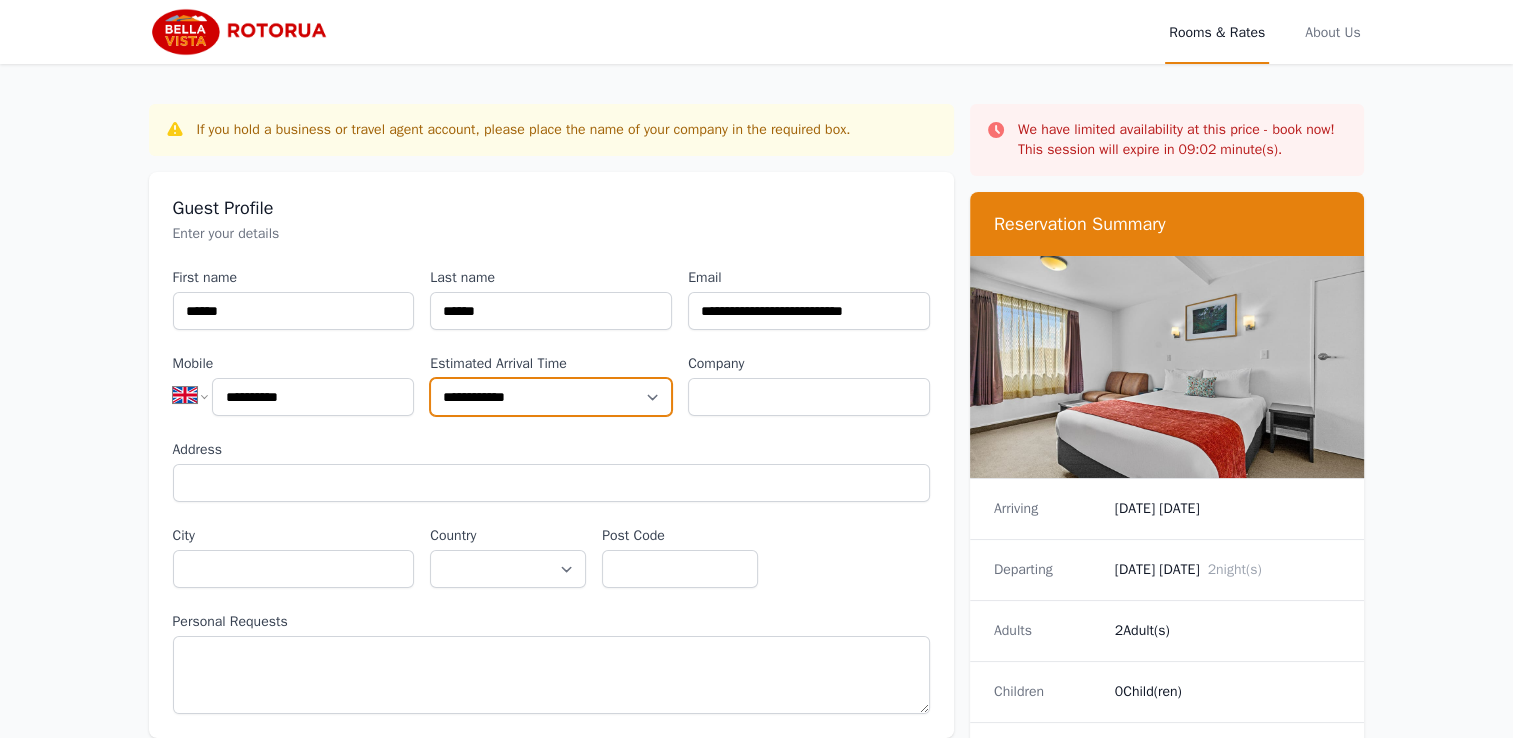click on "**********" at bounding box center (551, 397) 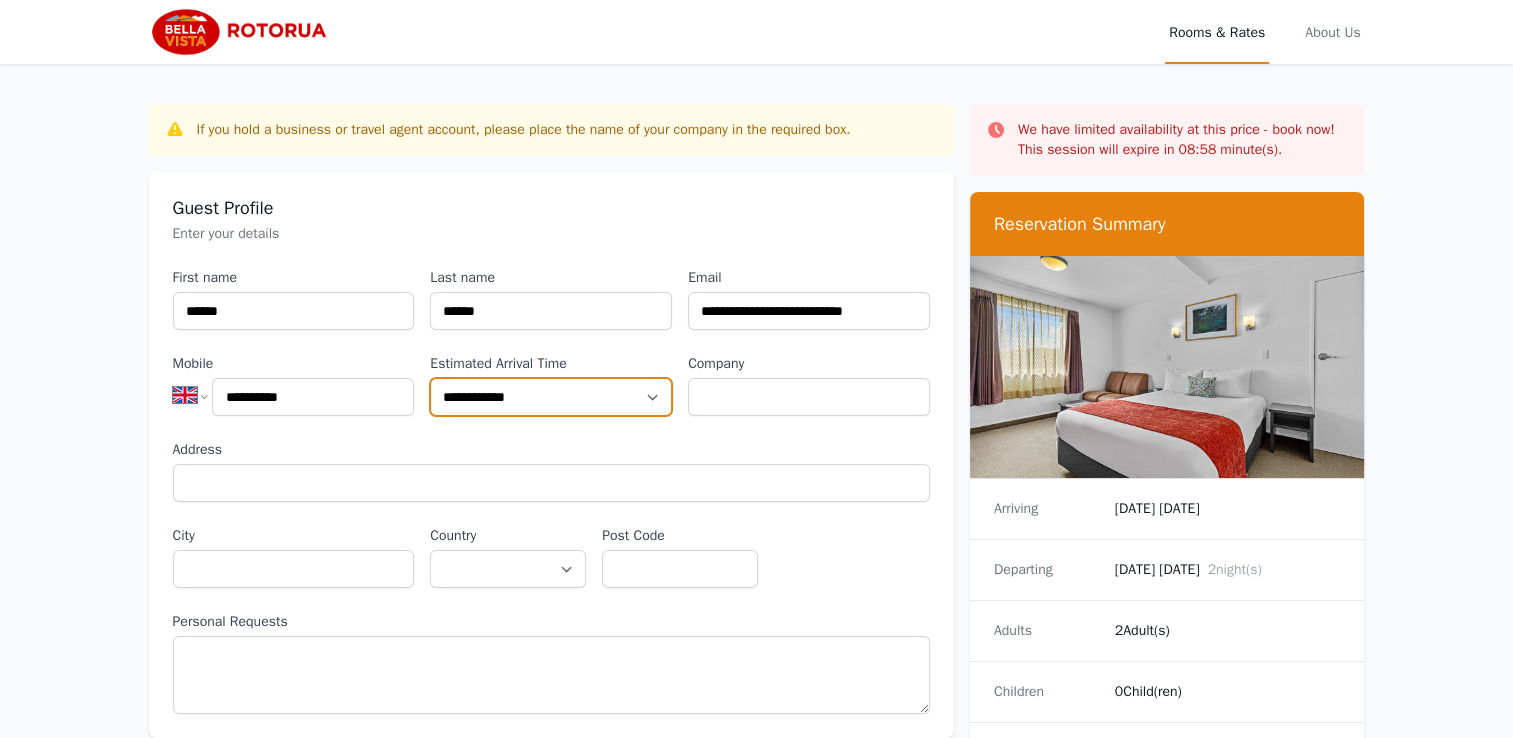 click on "**********" at bounding box center (551, 397) 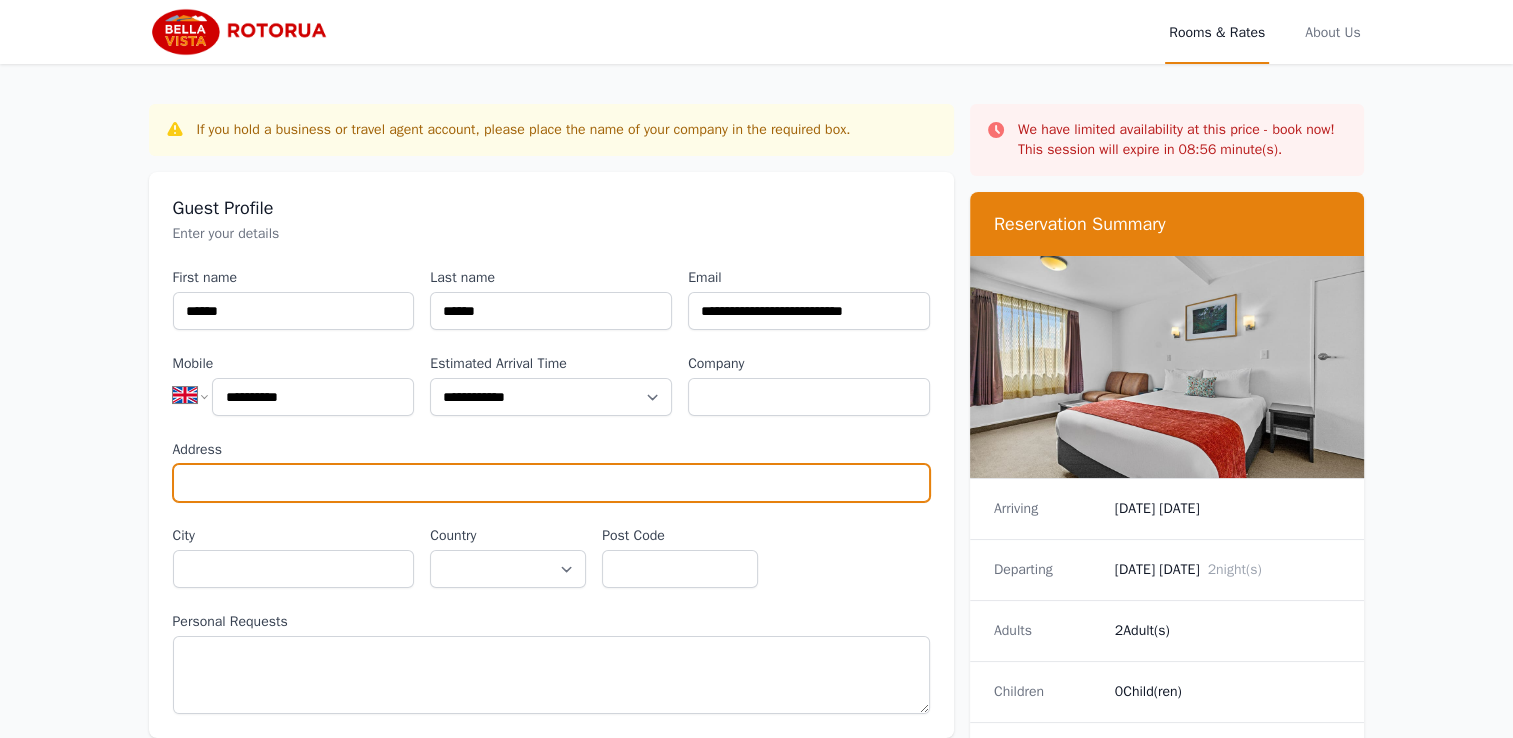 click on "Address" at bounding box center [551, 483] 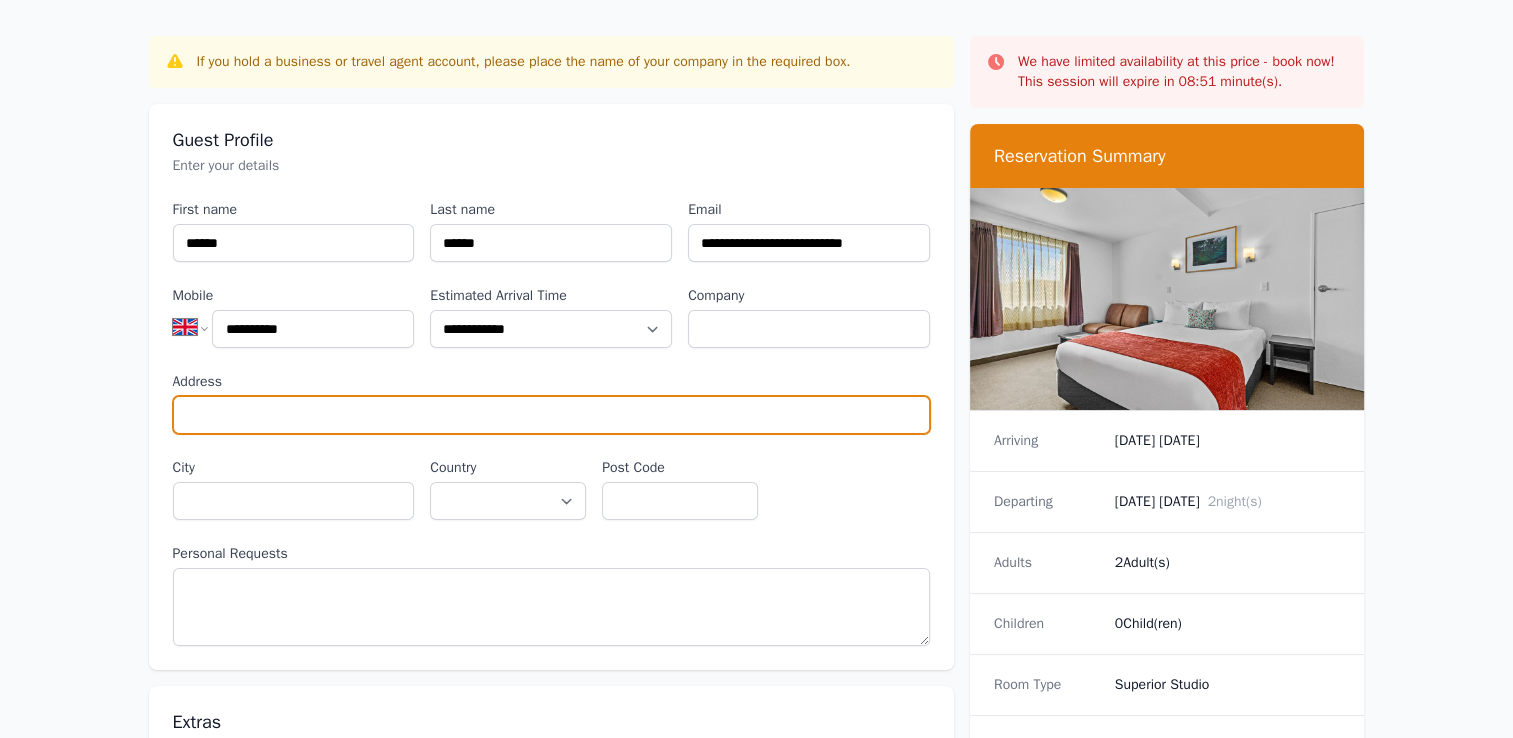 scroll, scrollTop: 100, scrollLeft: 0, axis: vertical 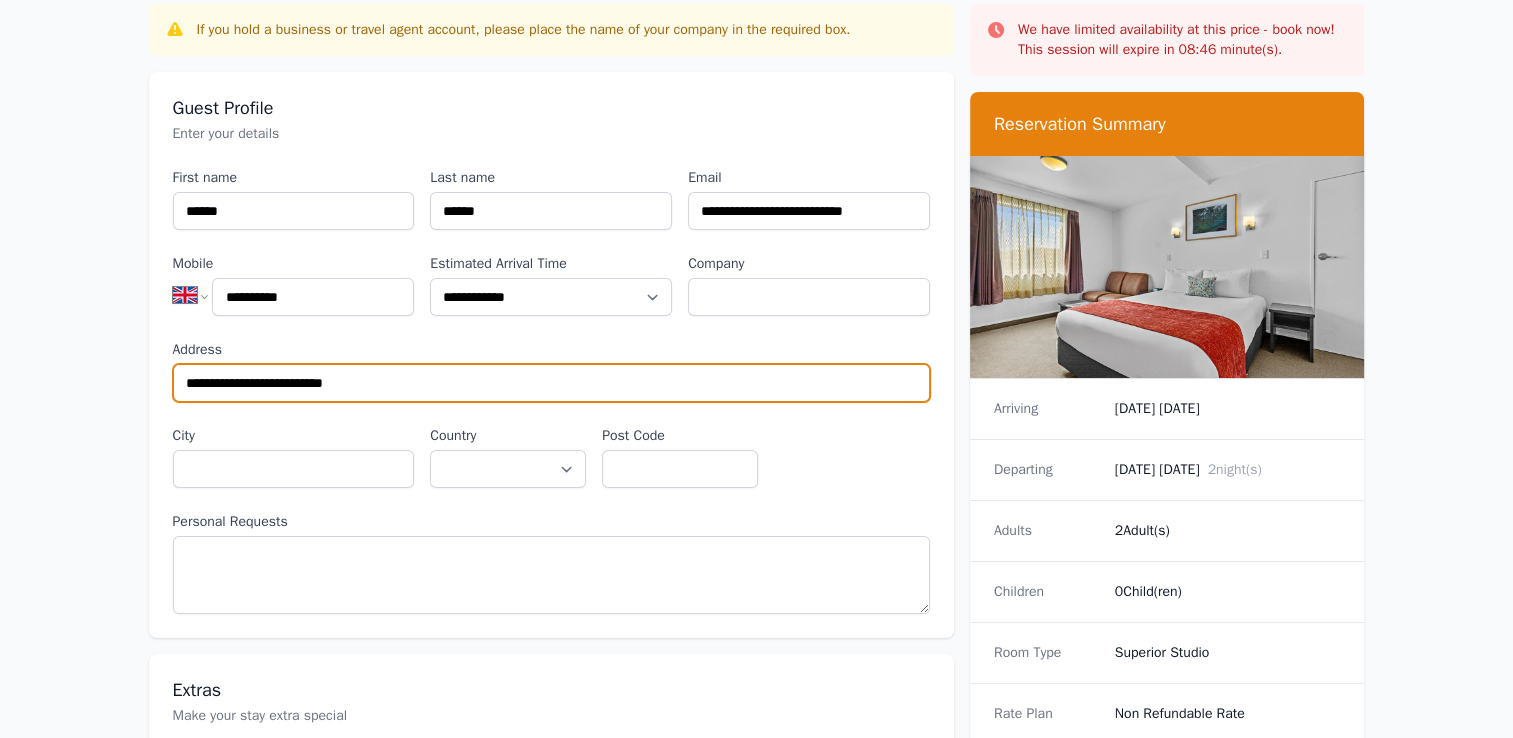type on "**********" 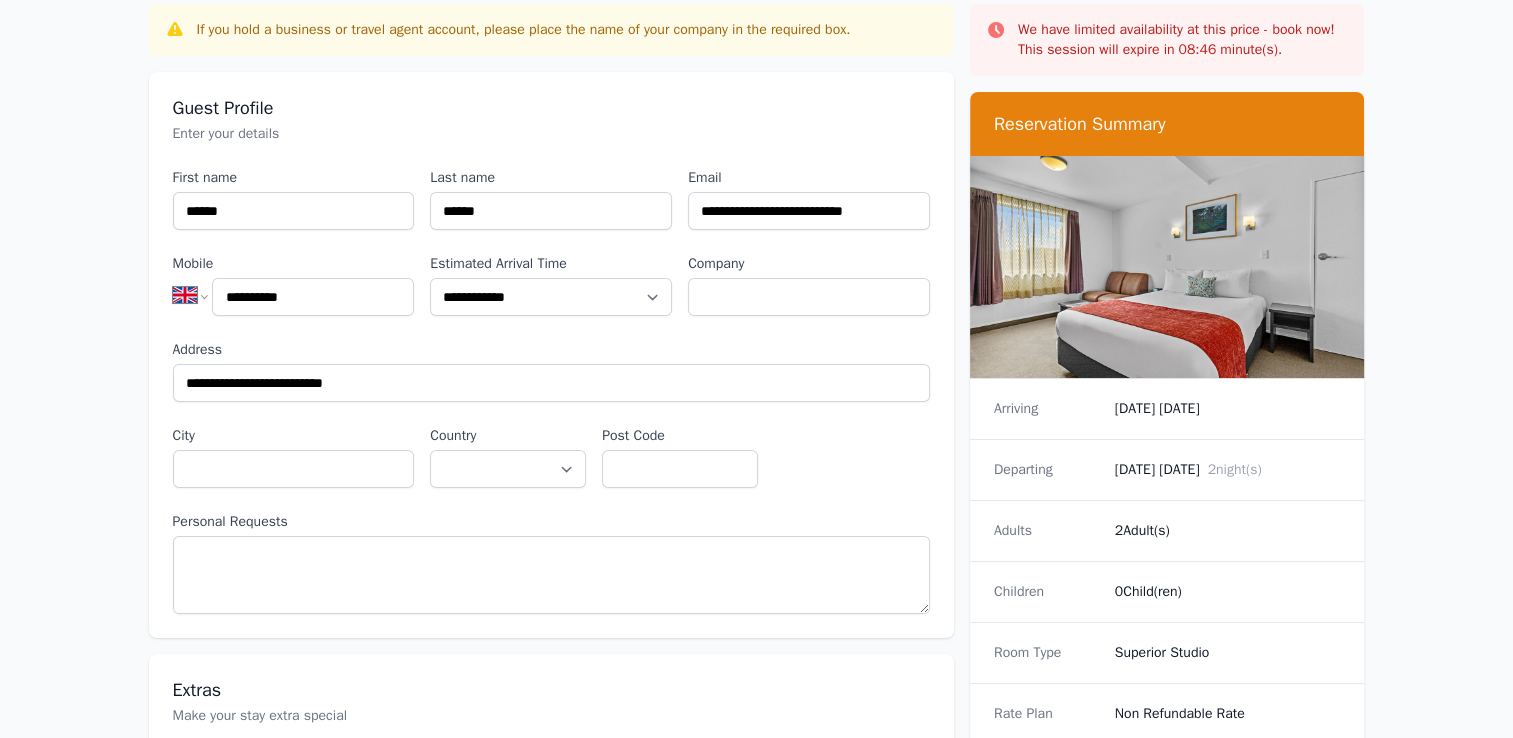 click on "City" at bounding box center [294, 436] 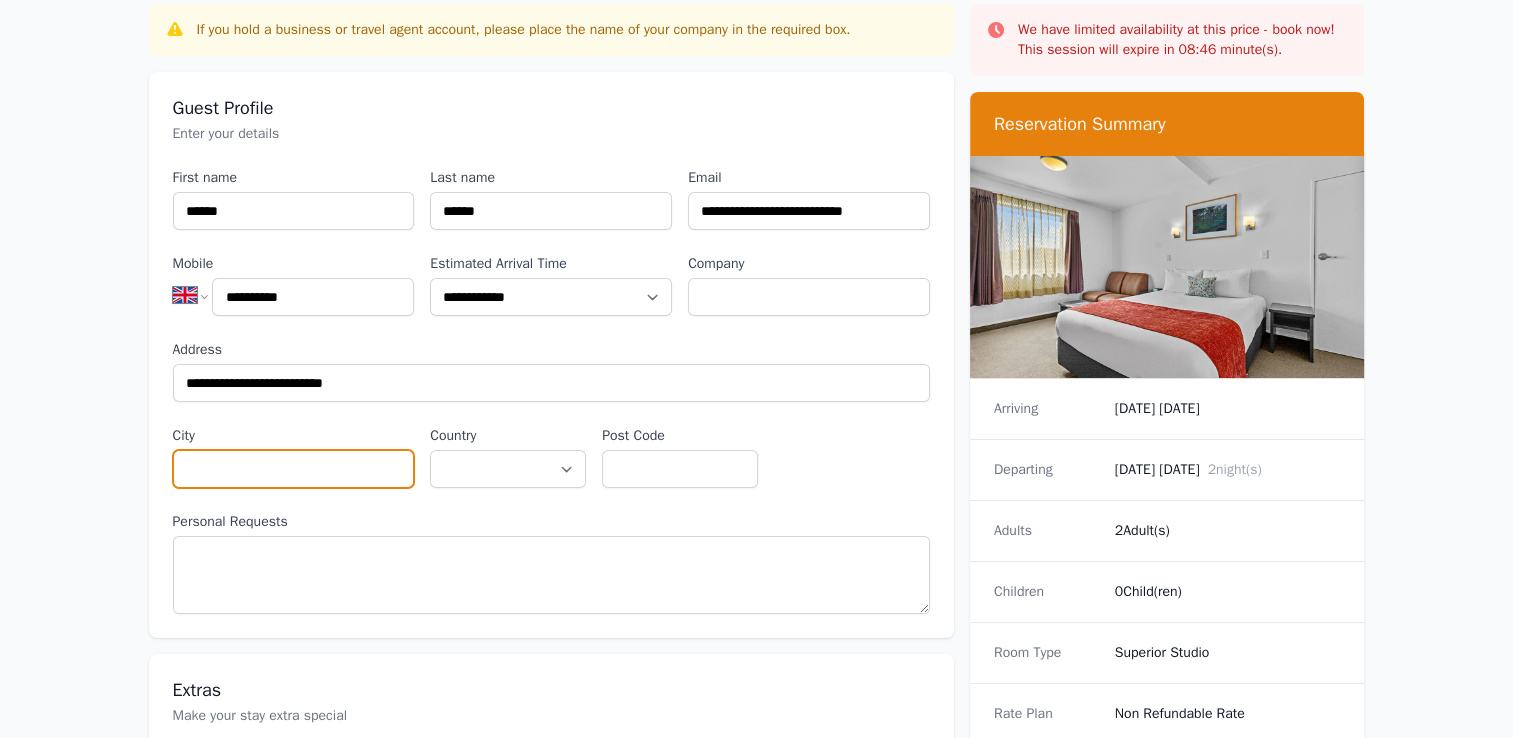 click on "City" at bounding box center (294, 469) 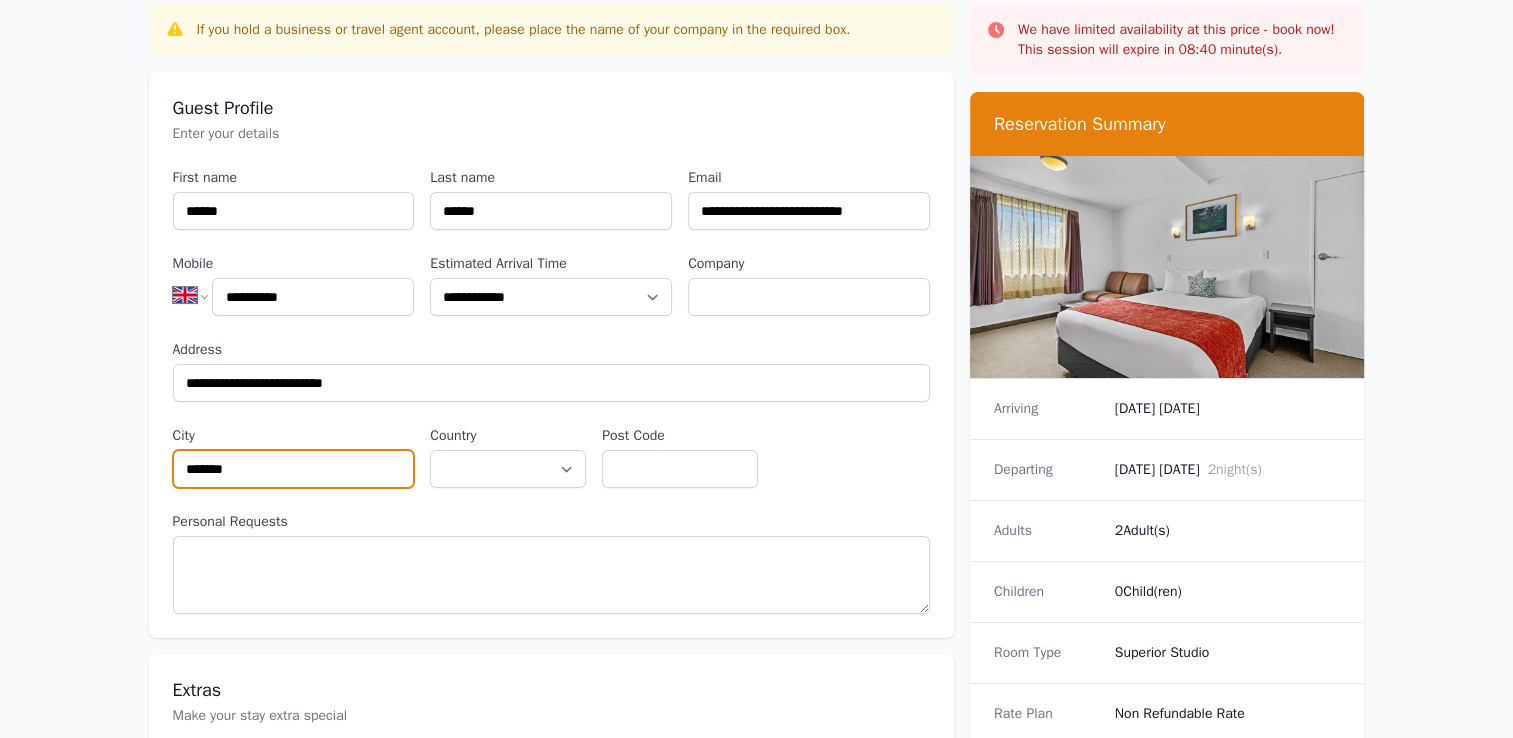 type on "*******" 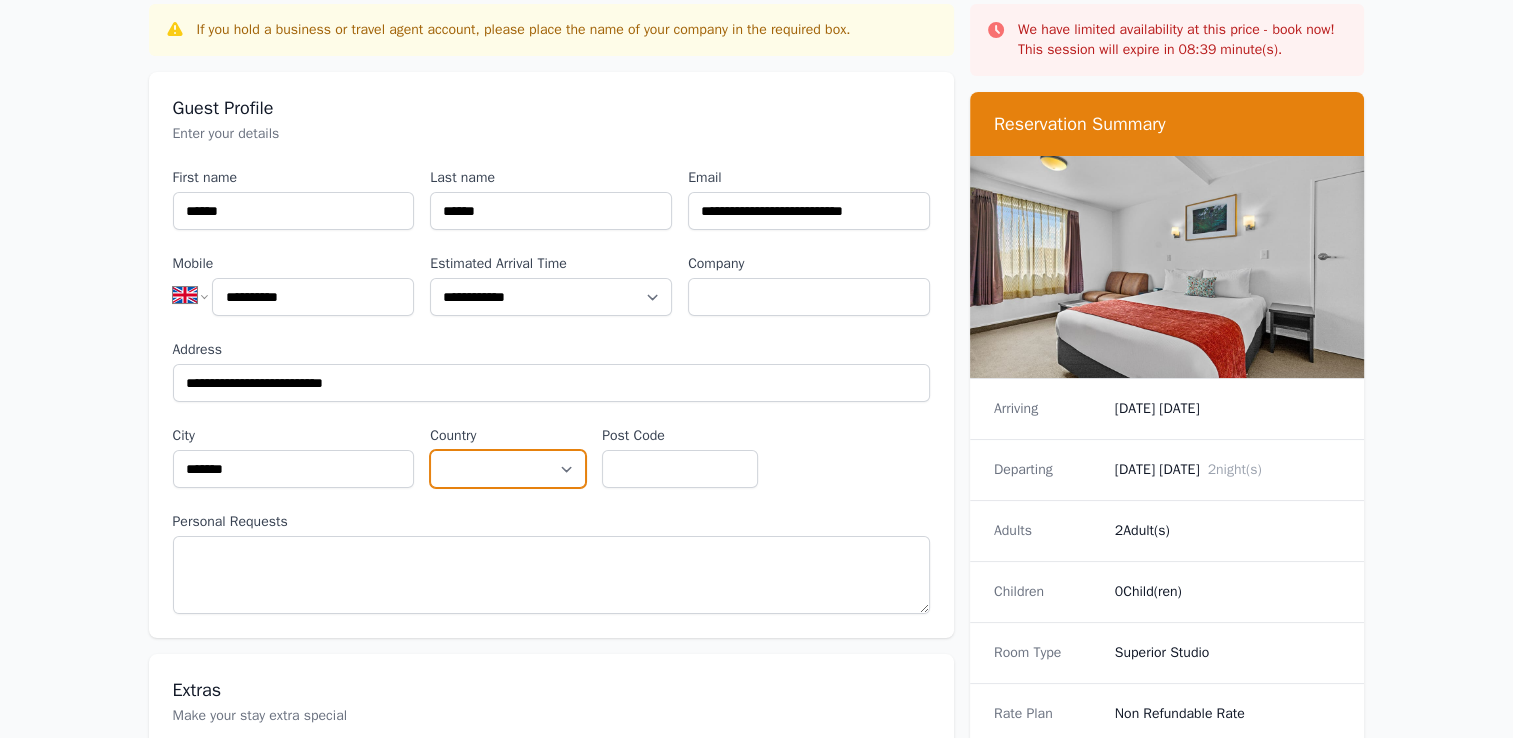 click on "**********" at bounding box center [508, 469] 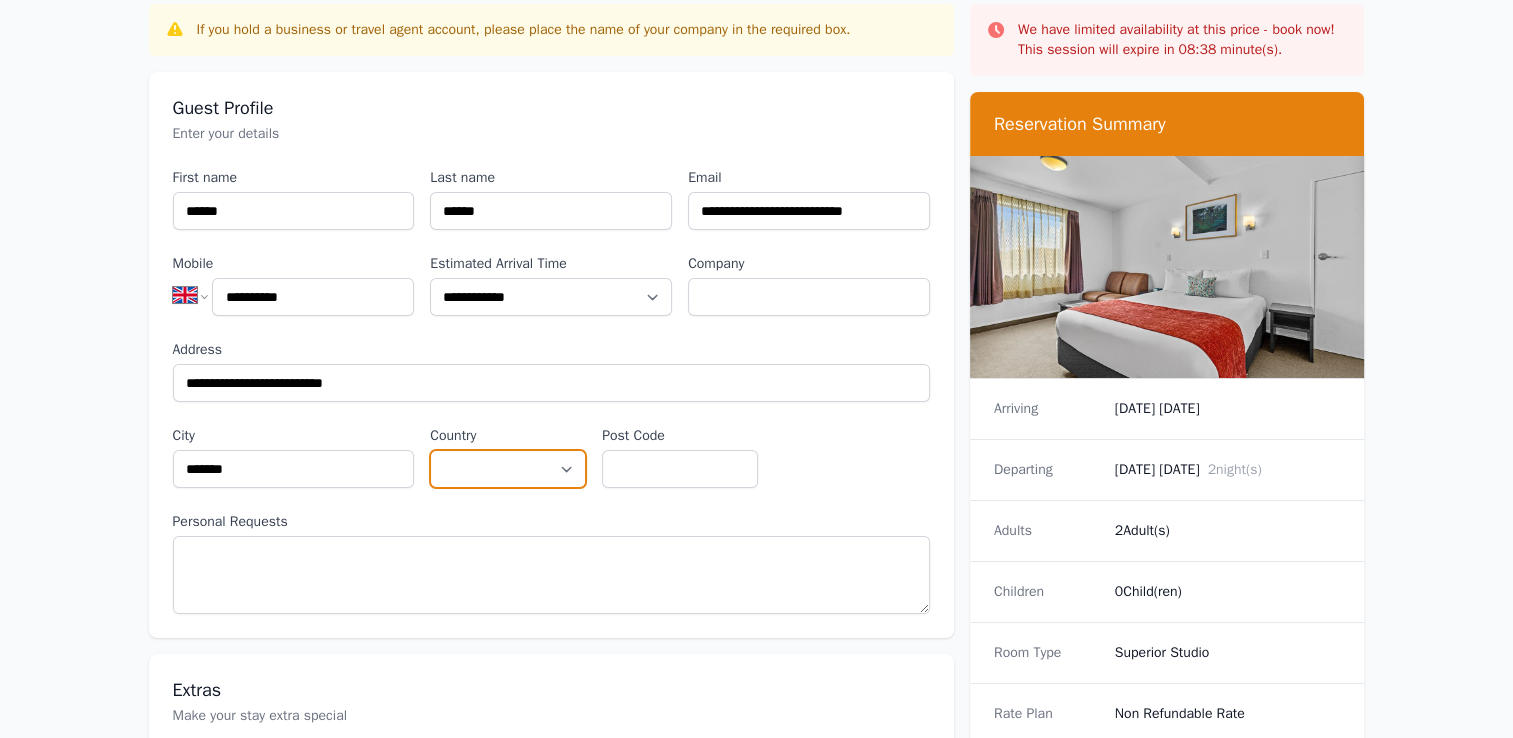 select on "**********" 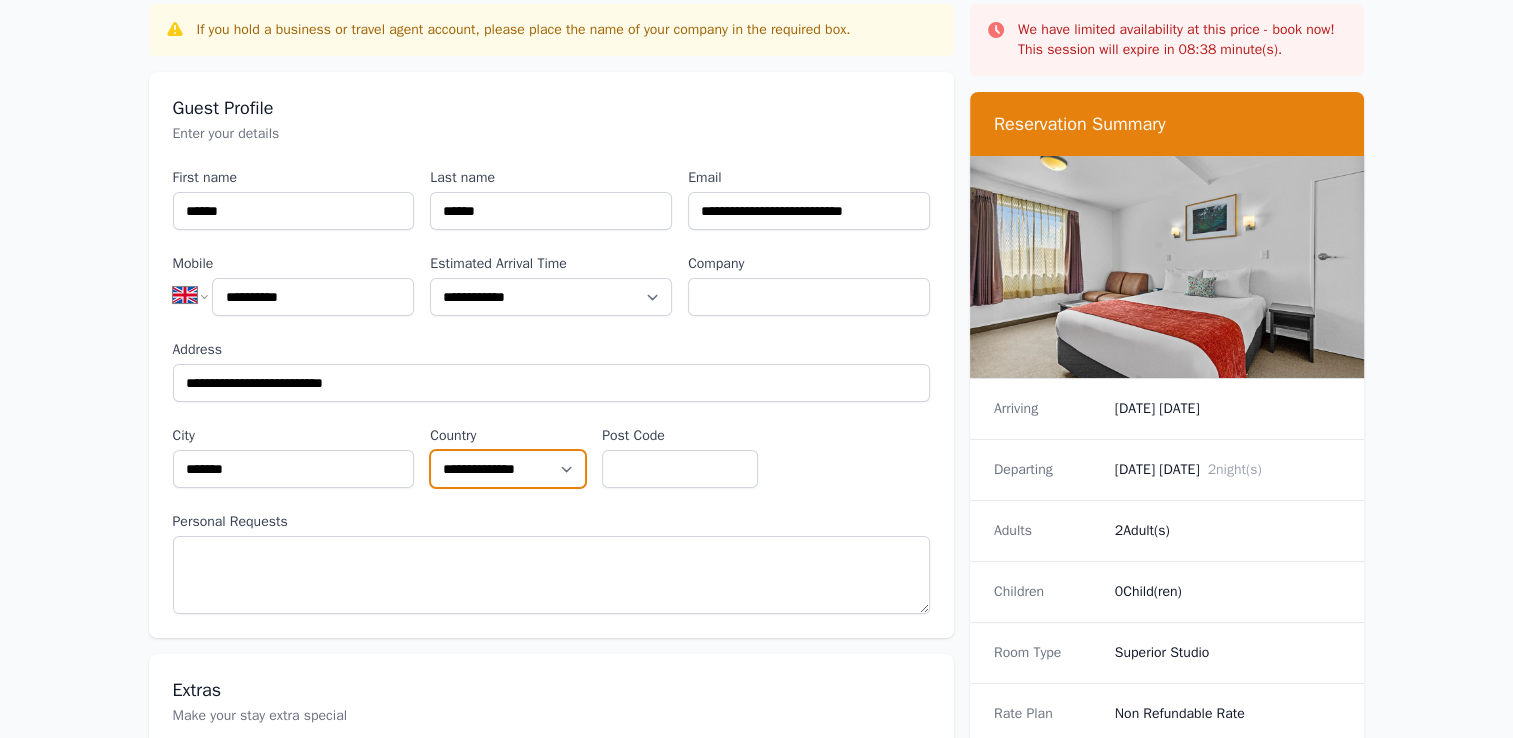 click on "**********" at bounding box center (508, 469) 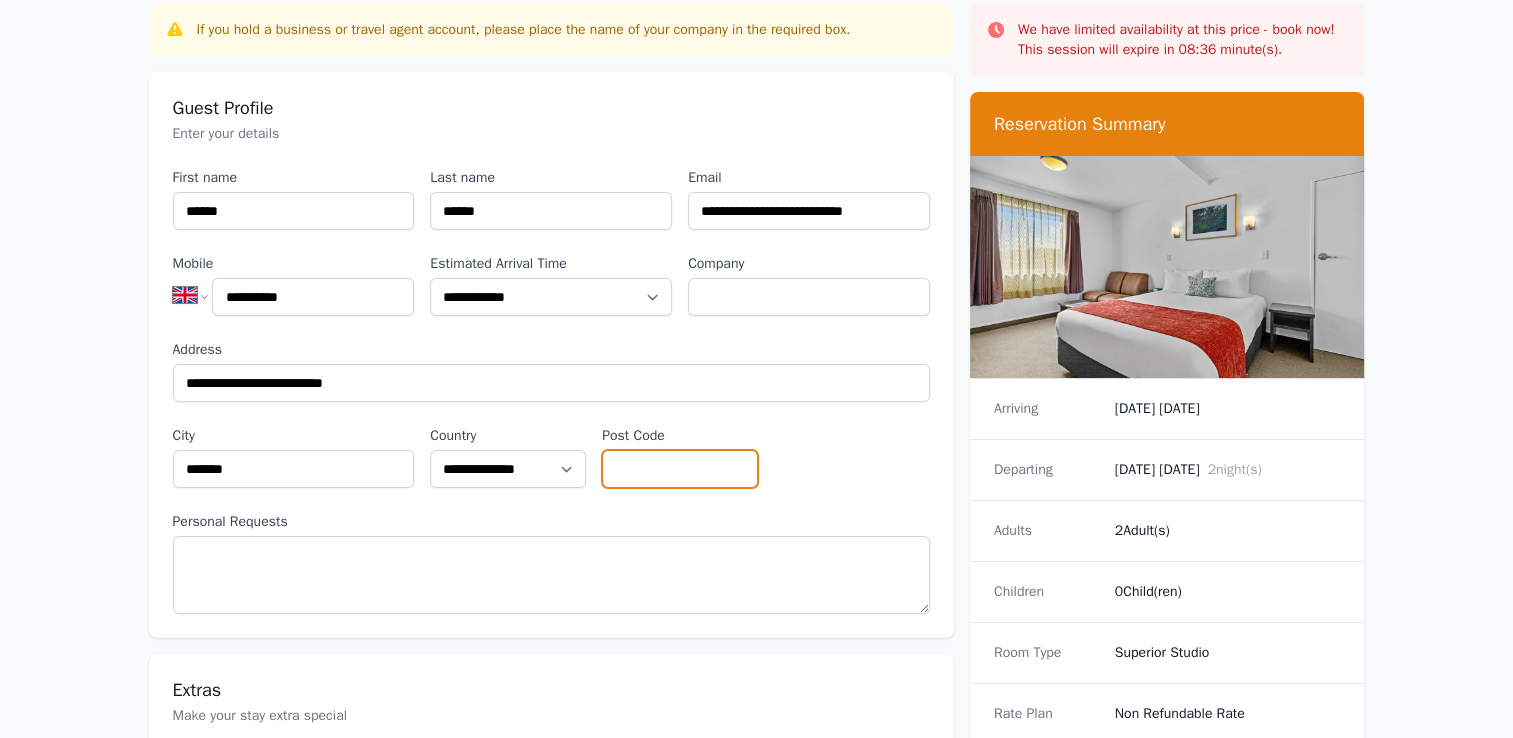 click on "Post Code" at bounding box center [680, 469] 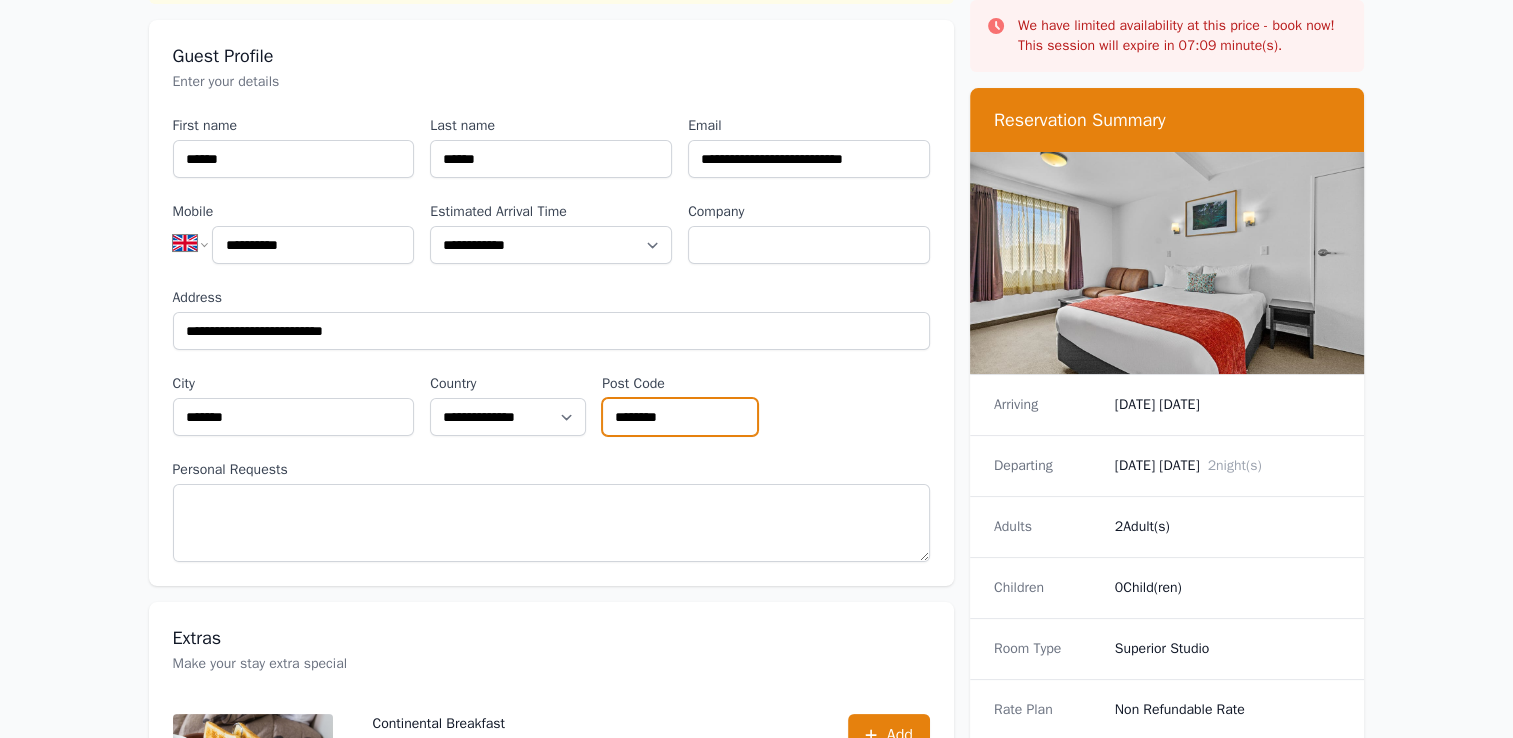 scroll, scrollTop: 200, scrollLeft: 0, axis: vertical 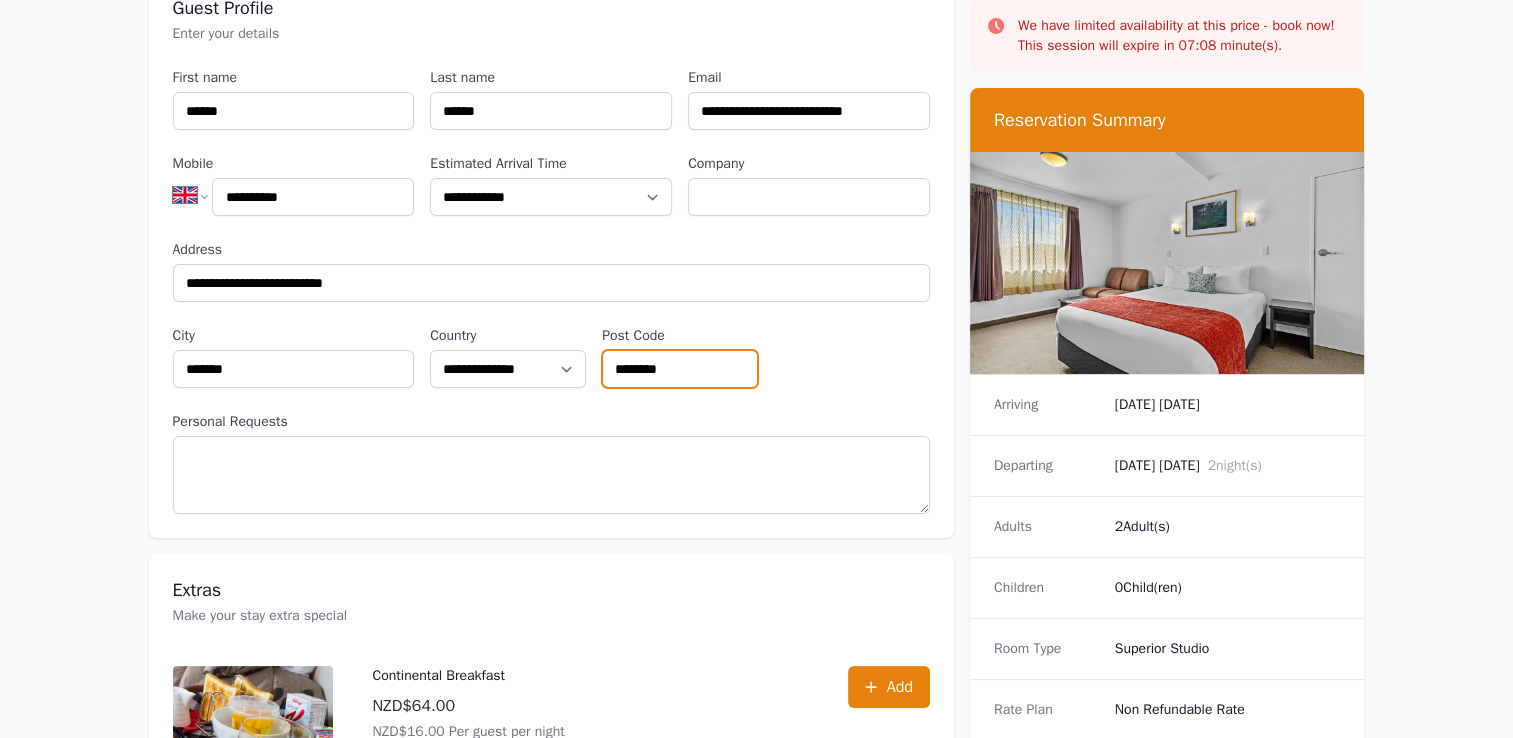 type on "********" 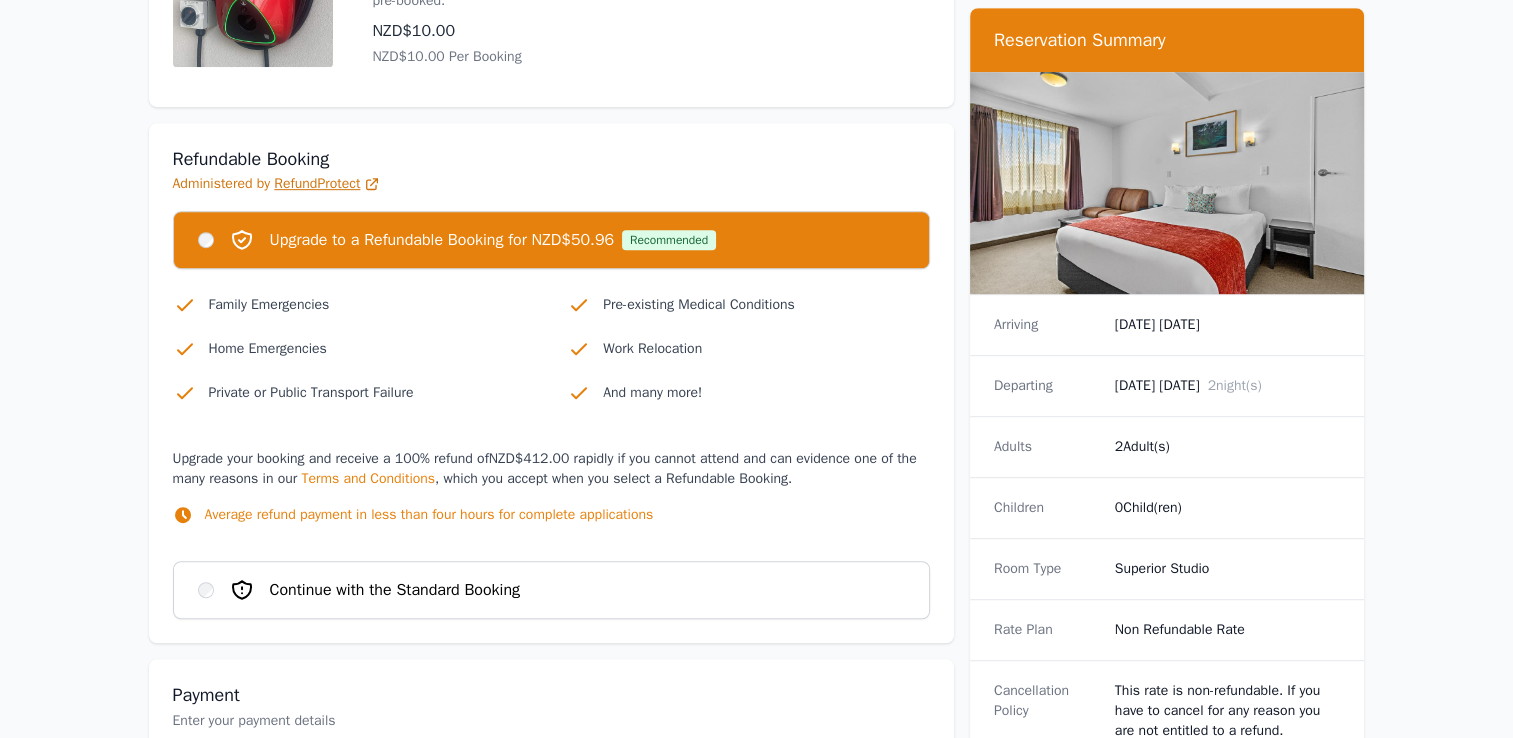 scroll, scrollTop: 1100, scrollLeft: 0, axis: vertical 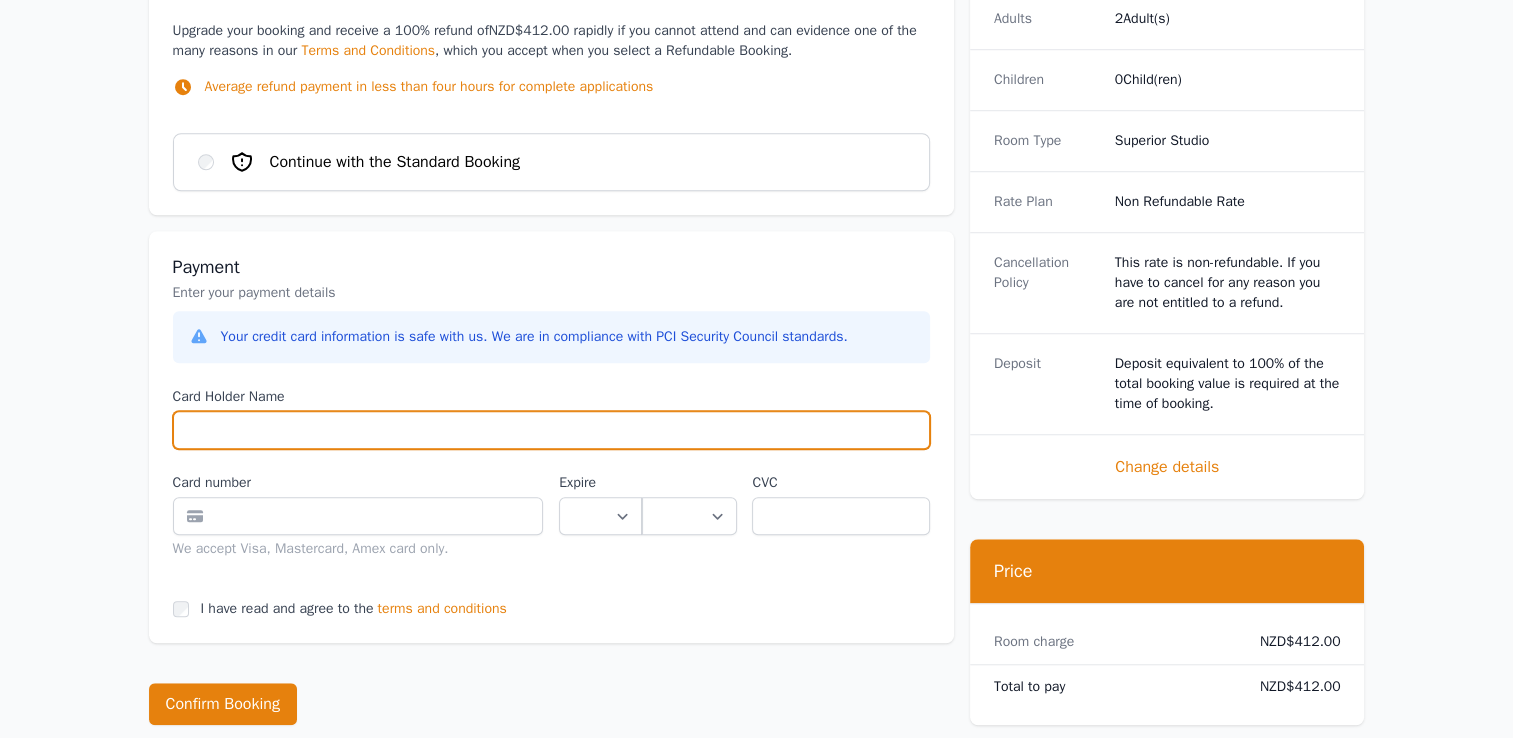 click on "Card Holder Name" at bounding box center (551, 430) 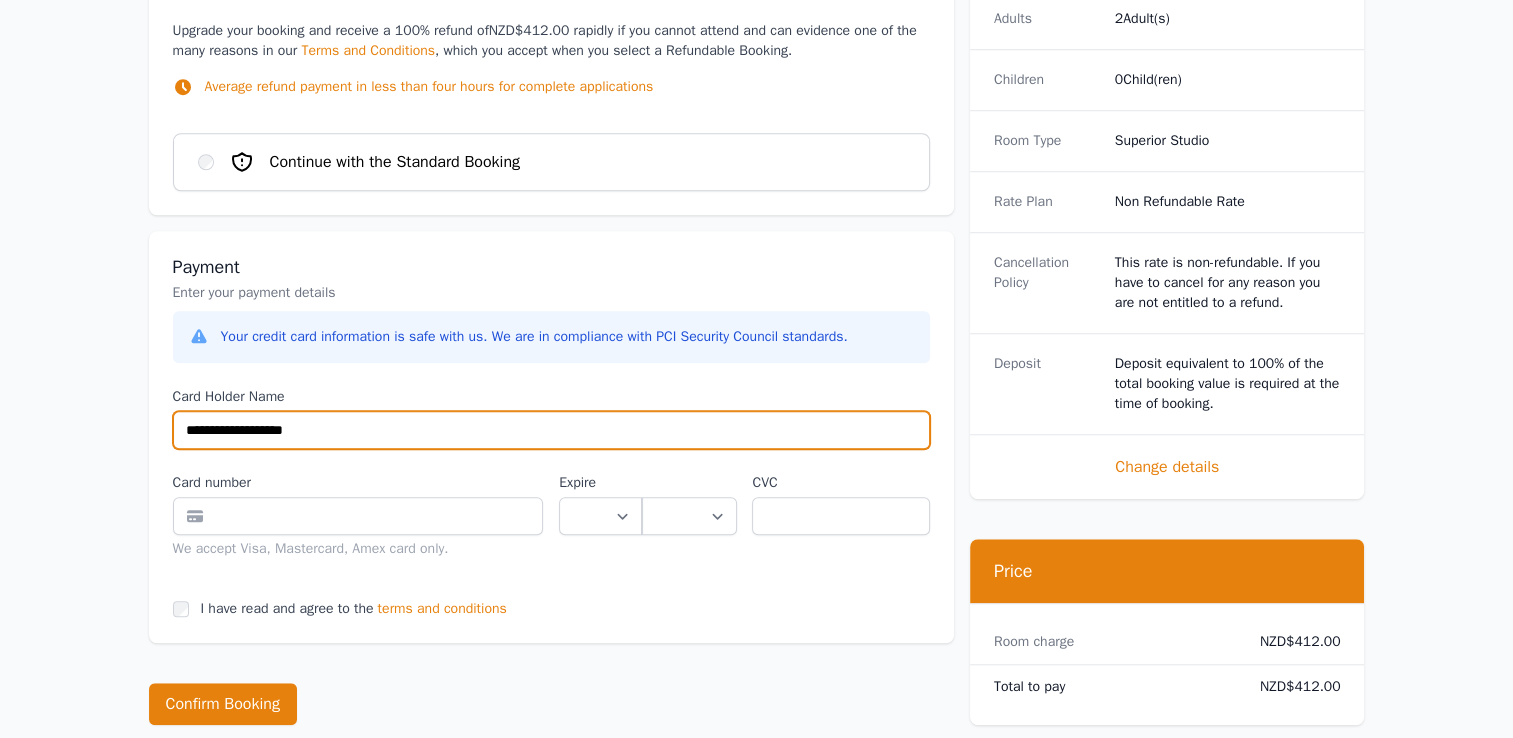 type on "**********" 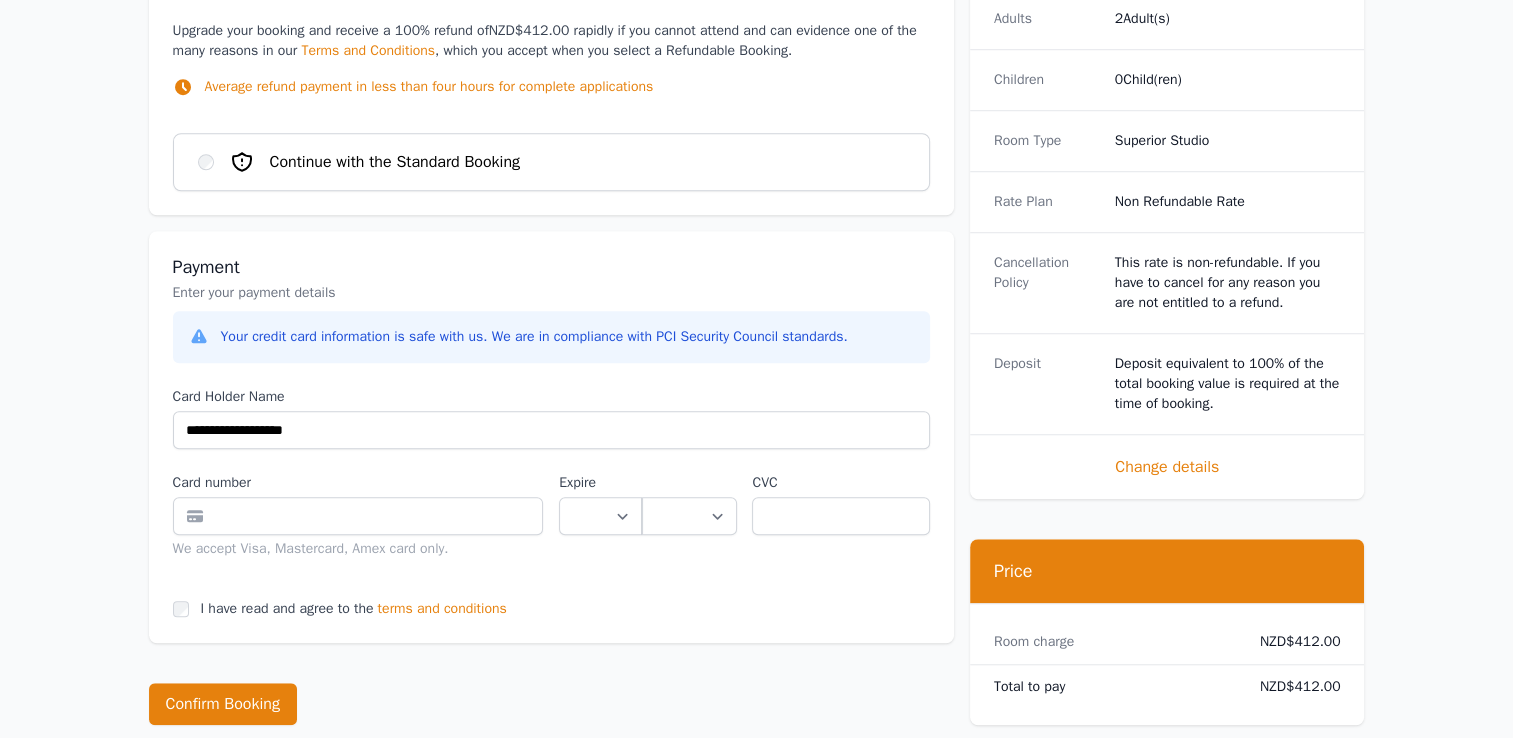 click on "**********" at bounding box center (551, 437) 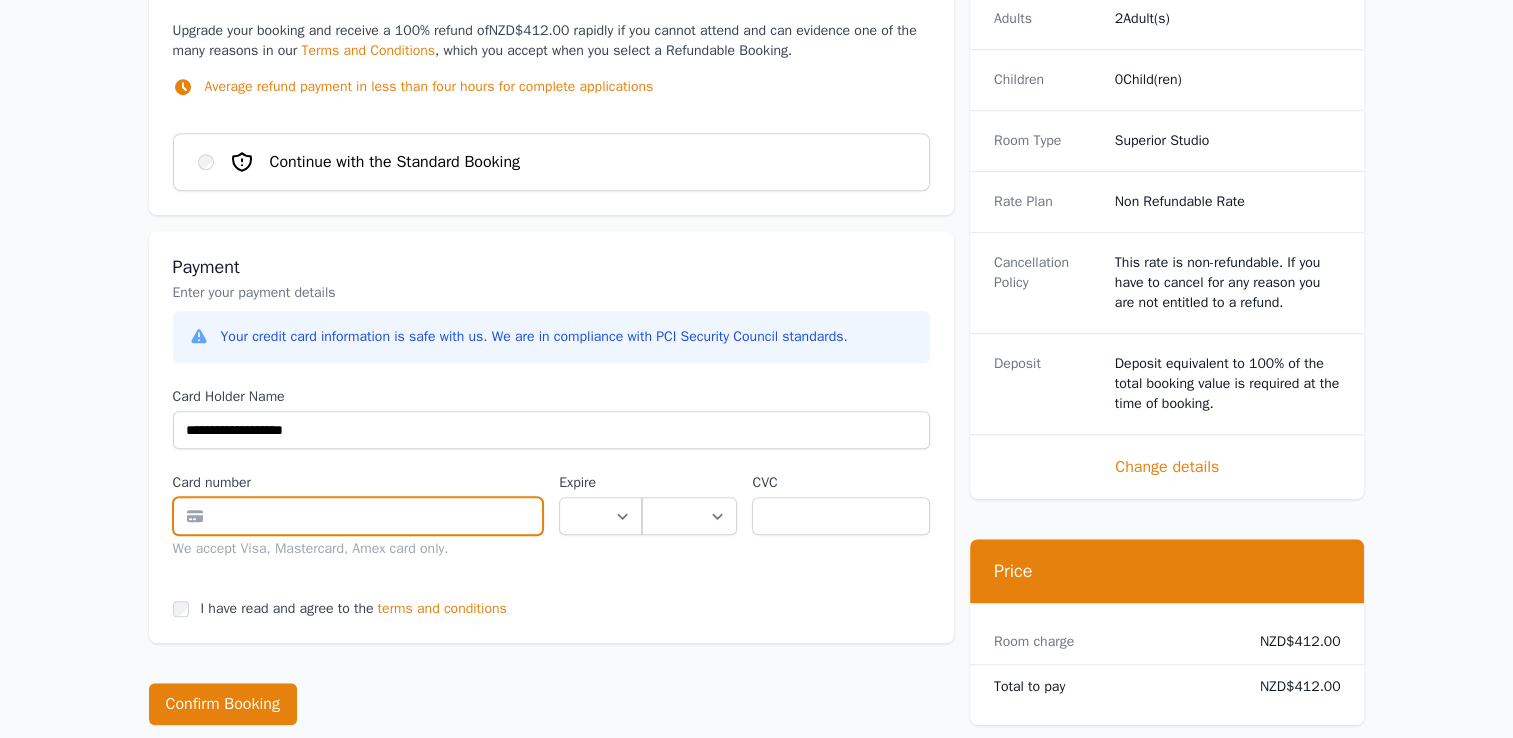click at bounding box center [358, 516] 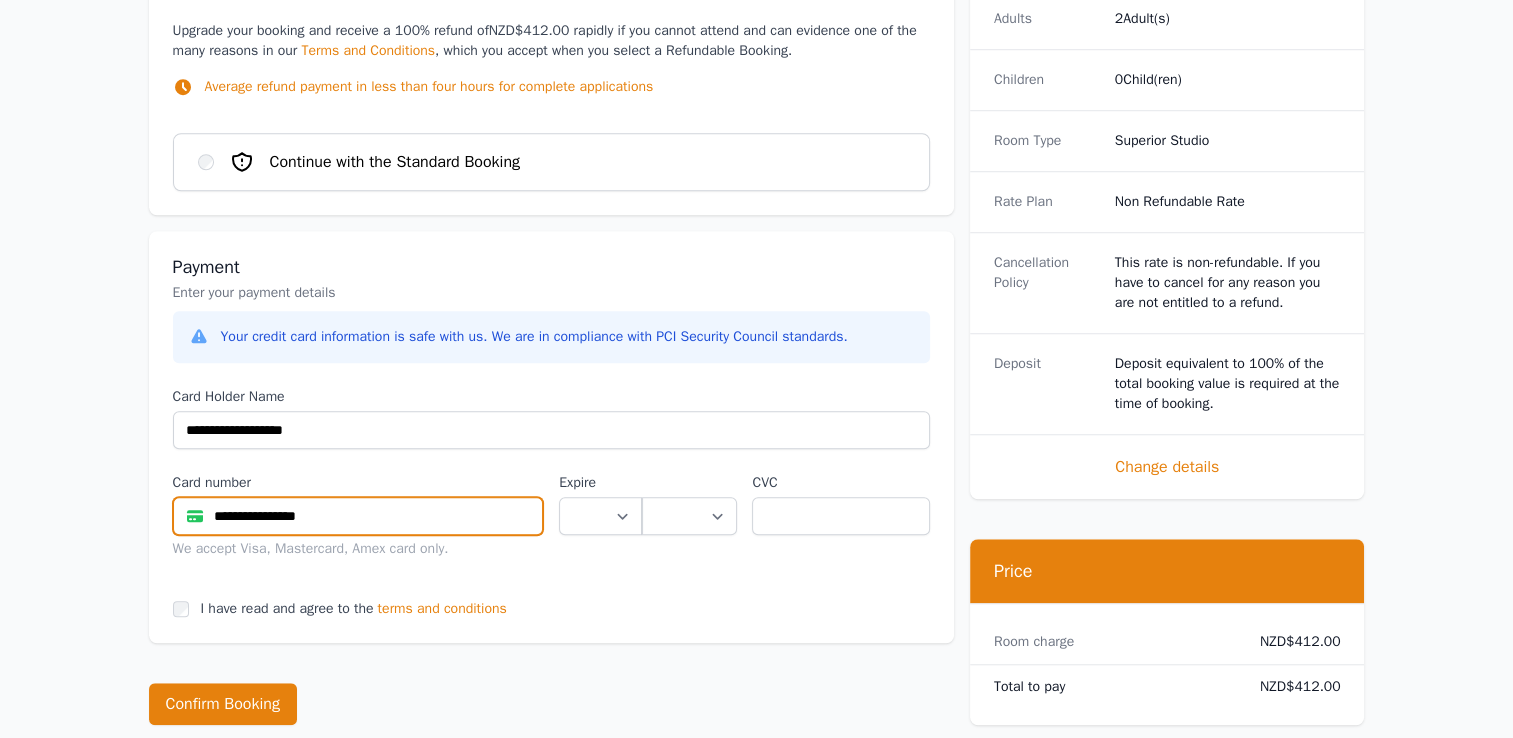 type on "**********" 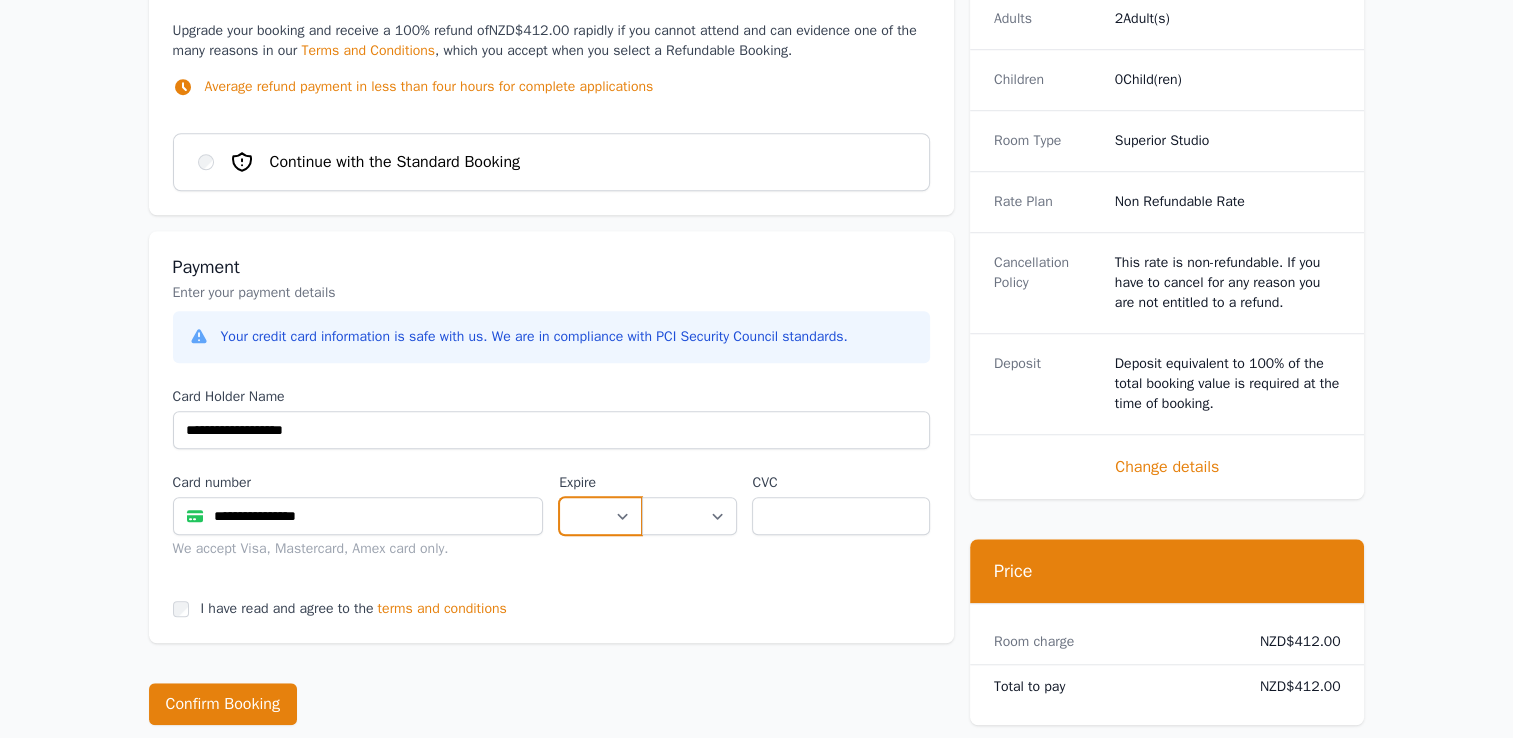 click on "** ** ** ** ** ** ** ** ** ** ** **" at bounding box center [600, 516] 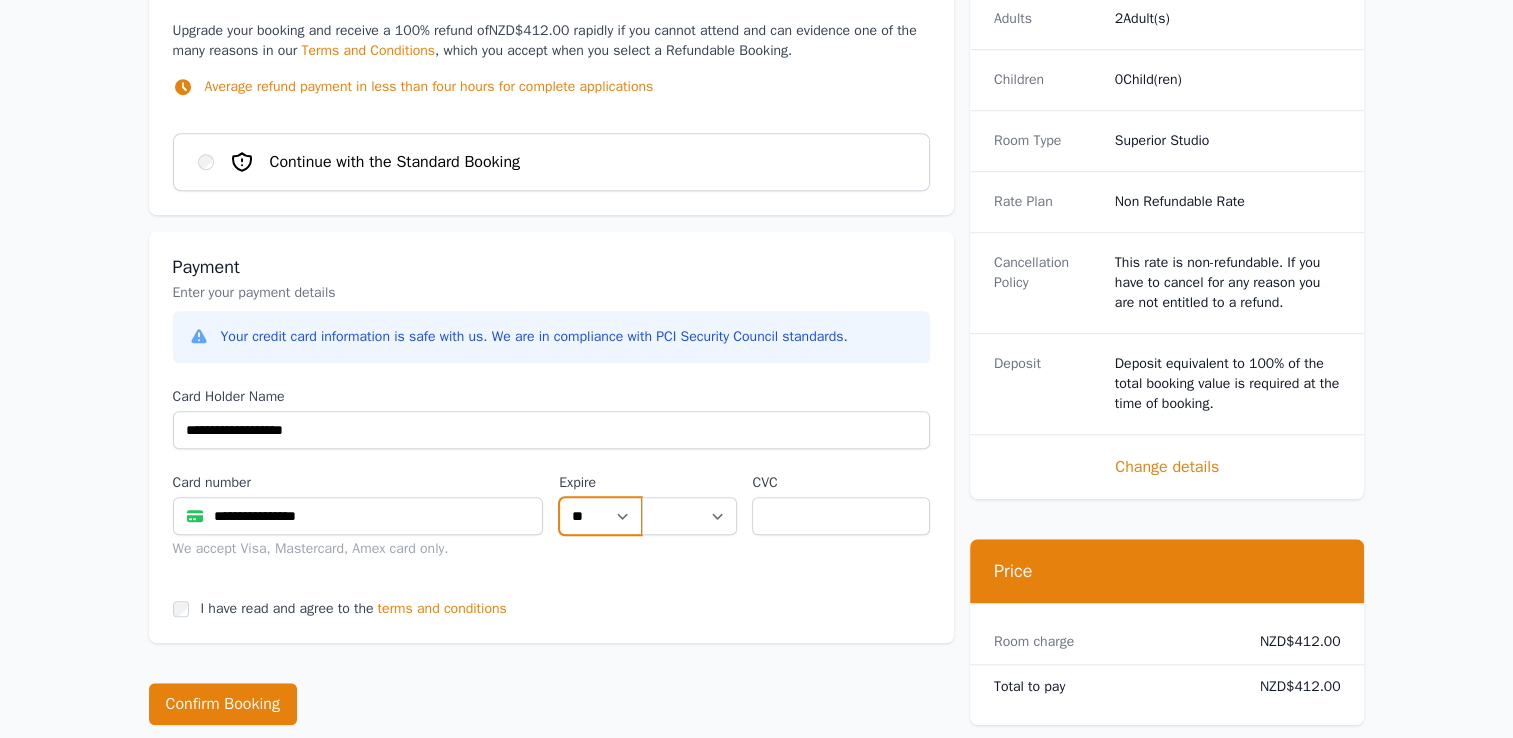 click on "** ** ** ** ** ** ** ** ** ** ** **" at bounding box center [600, 516] 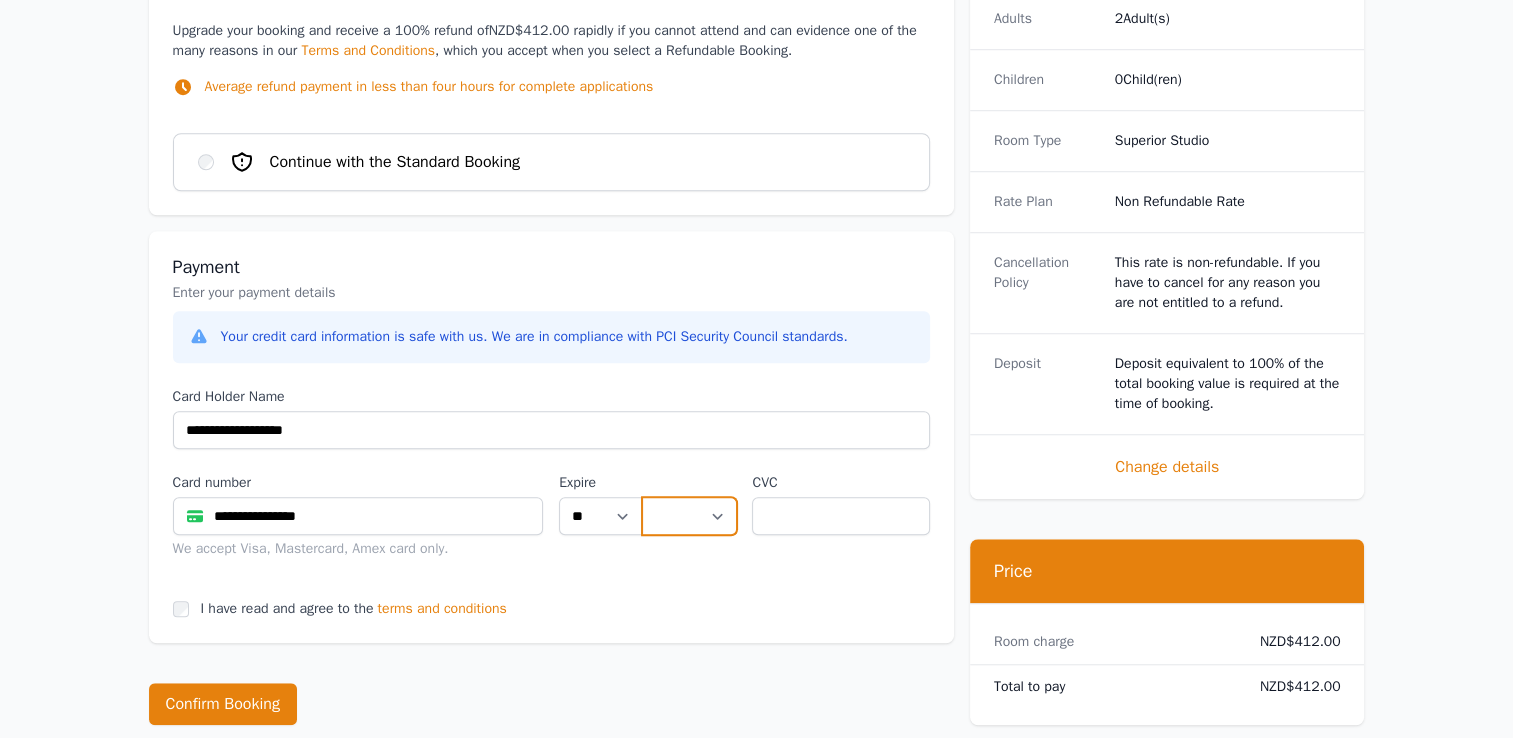 click on "**** **** **** **** **** **** **** **** ****" at bounding box center [689, 516] 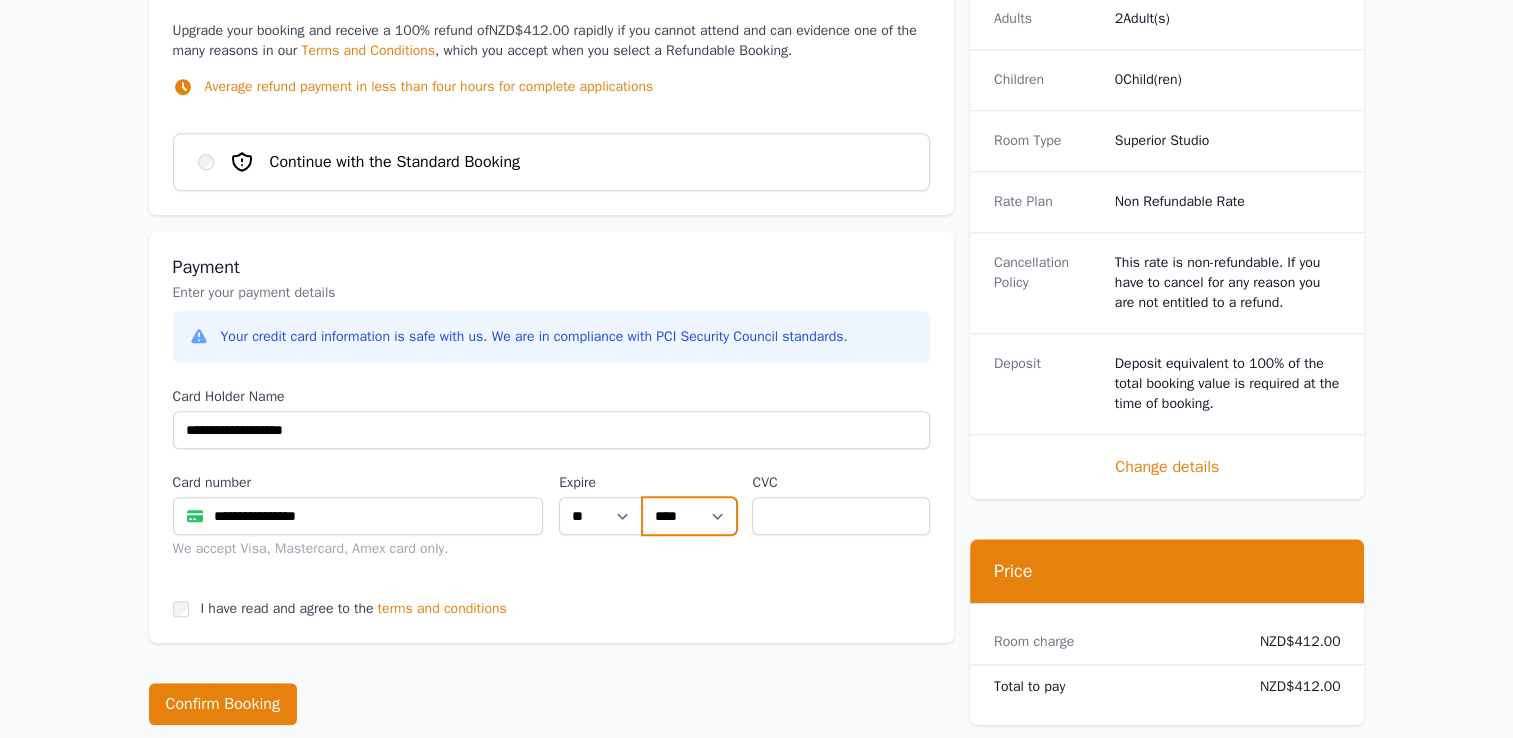 click on "**** **** **** **** **** **** **** **** ****" at bounding box center [689, 516] 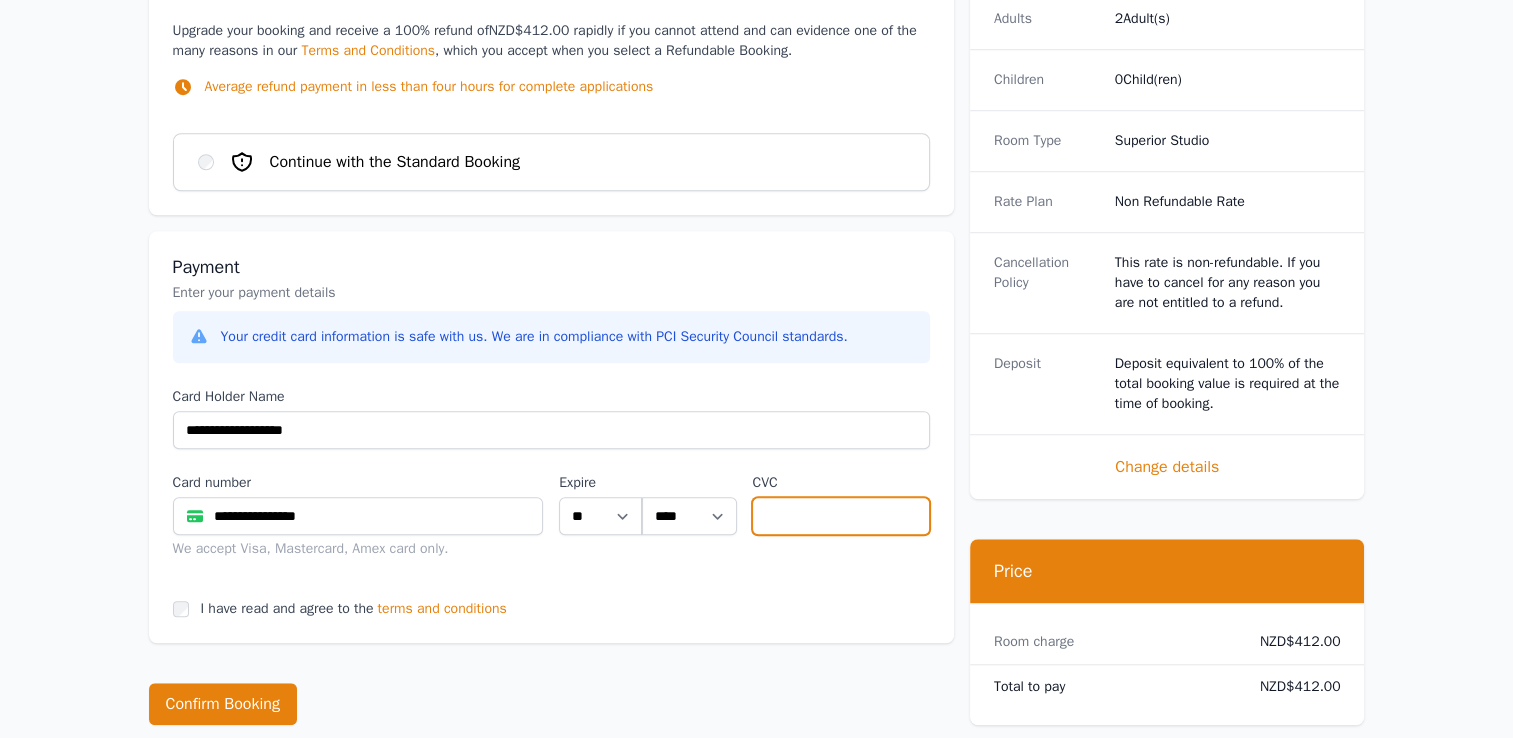 click at bounding box center [840, 516] 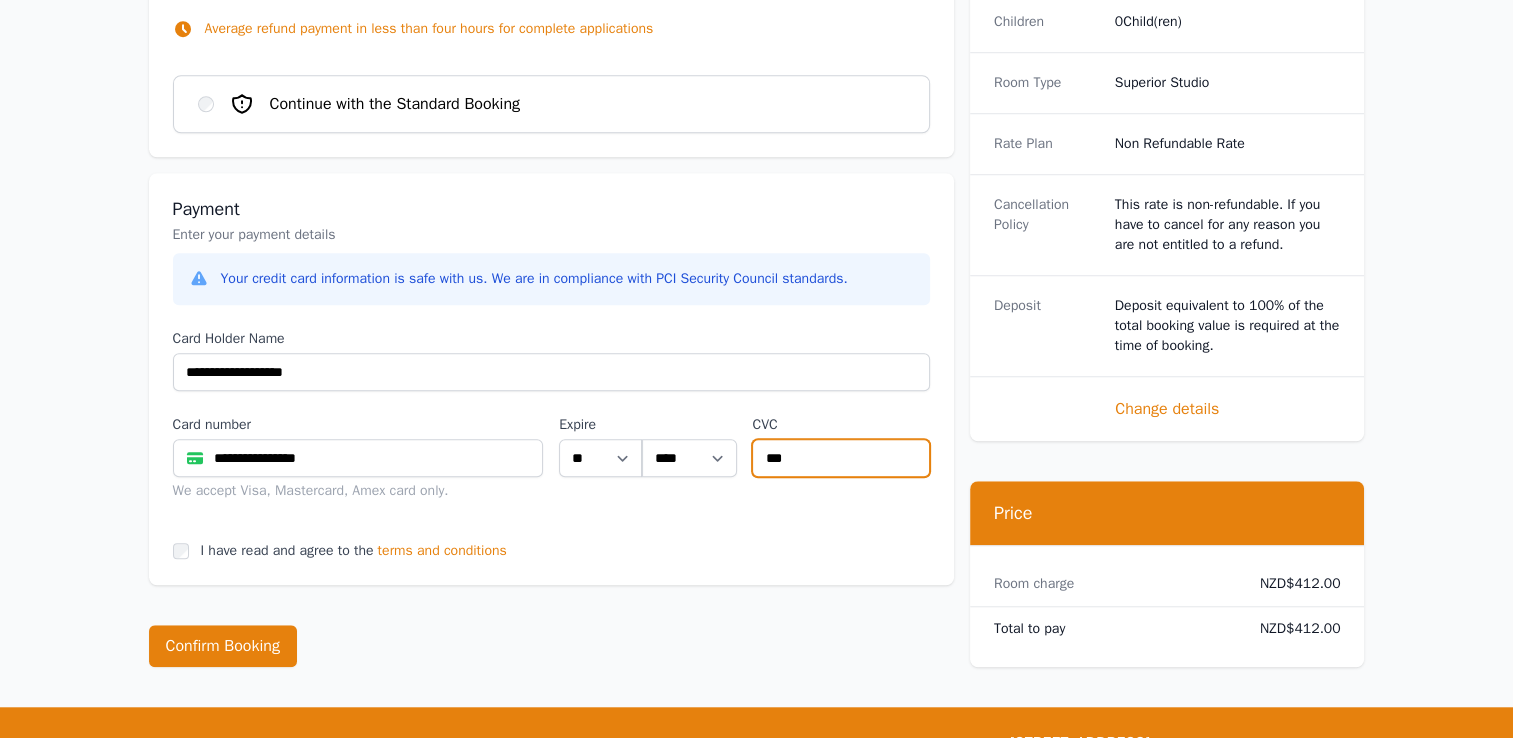 scroll, scrollTop: 1600, scrollLeft: 0, axis: vertical 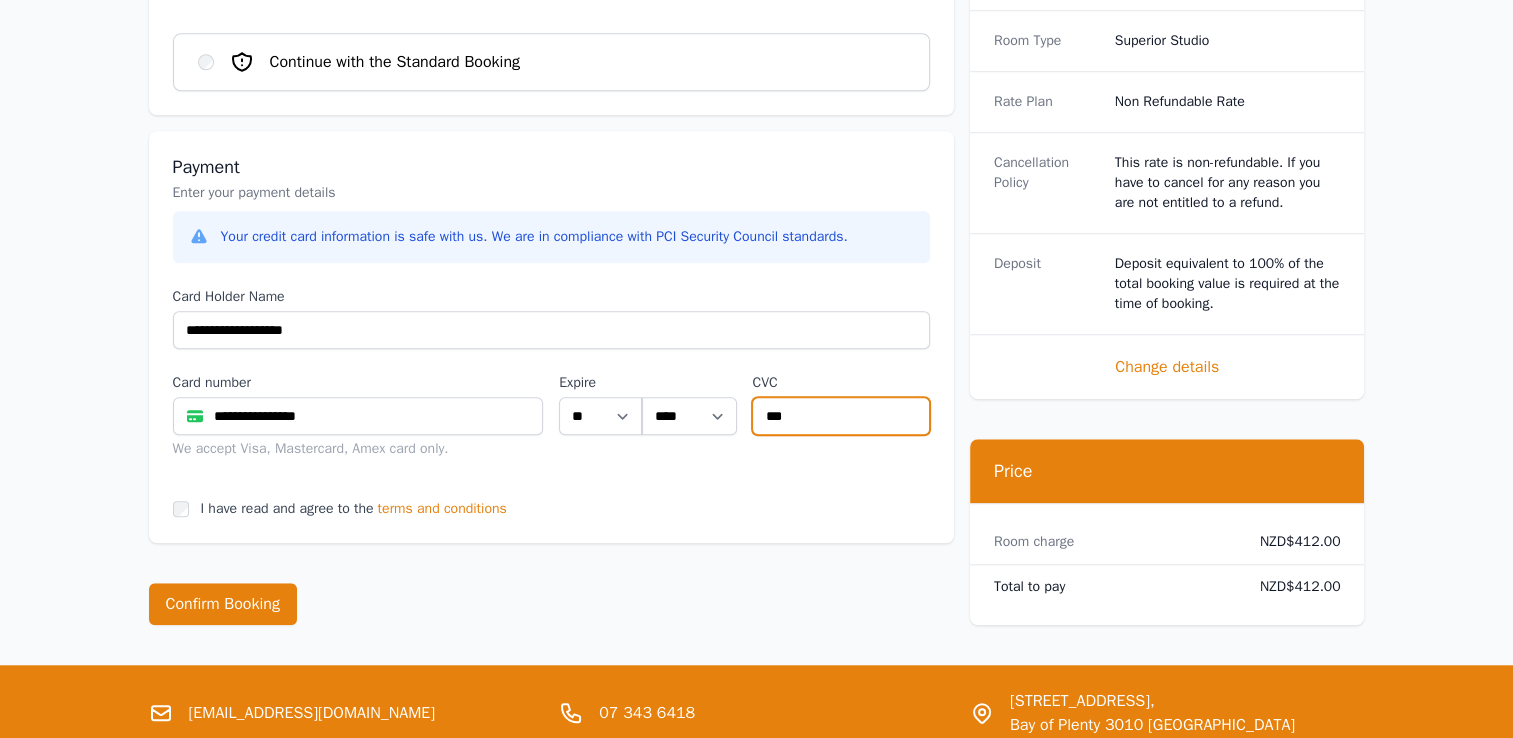type on "***" 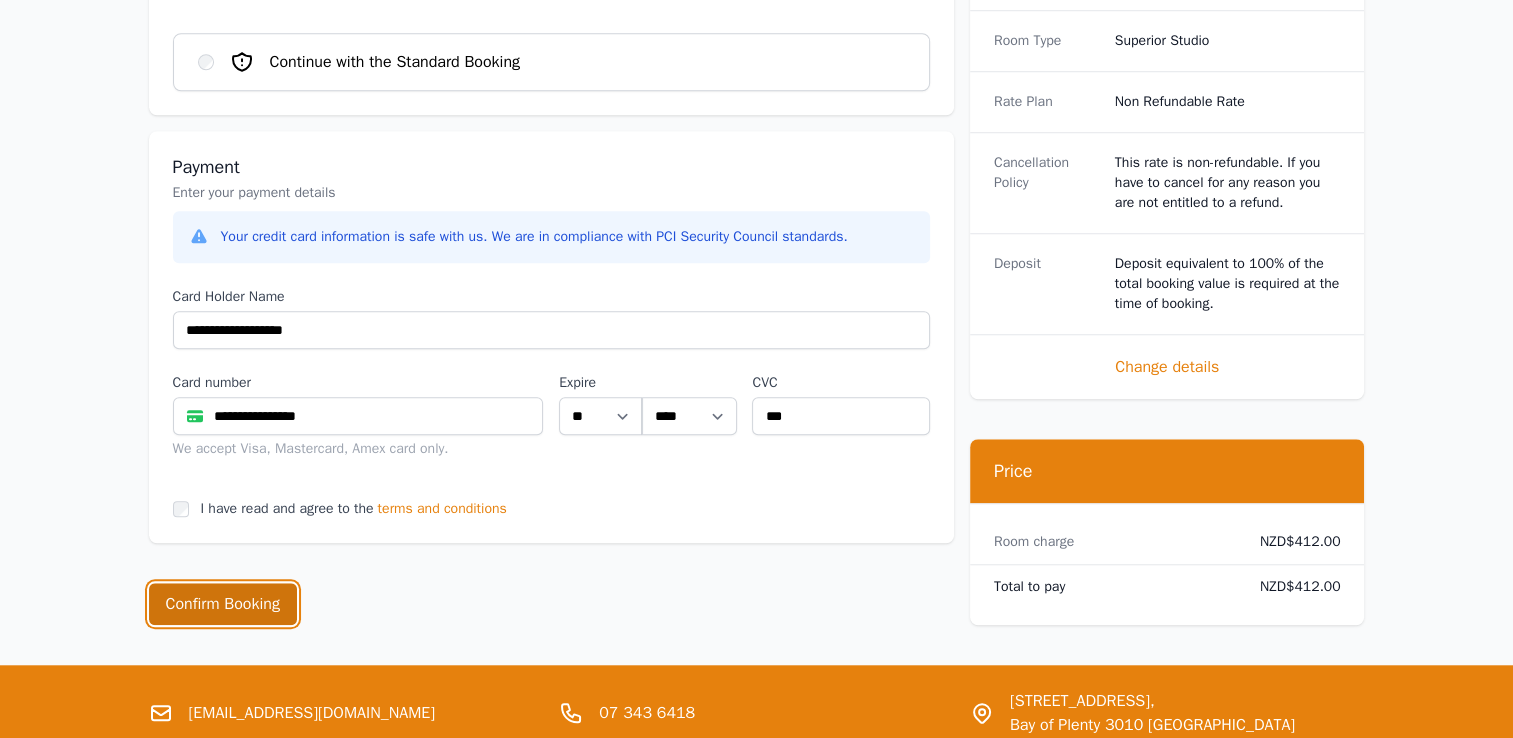 click on "Confirm Booking" at bounding box center (223, 604) 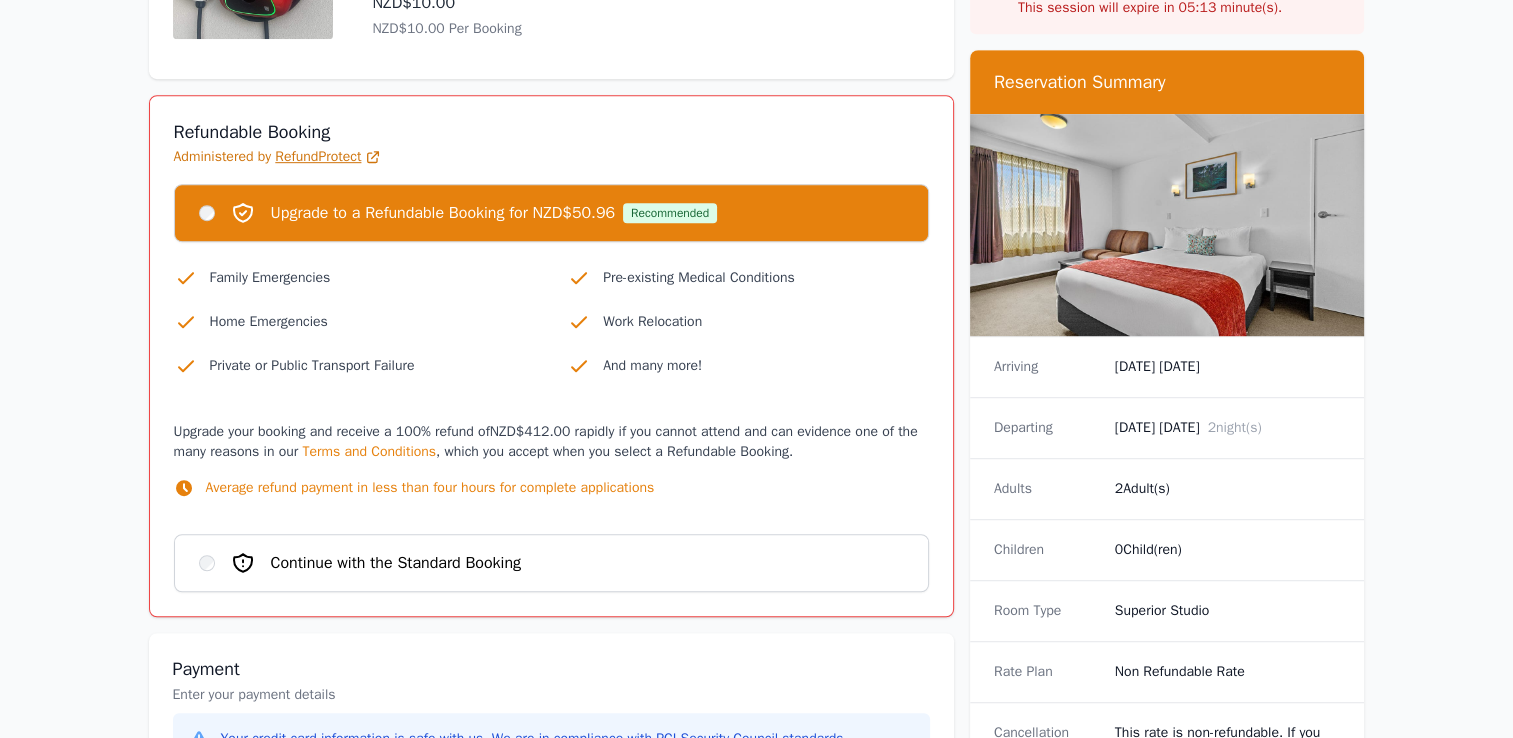 scroll, scrollTop: 1200, scrollLeft: 0, axis: vertical 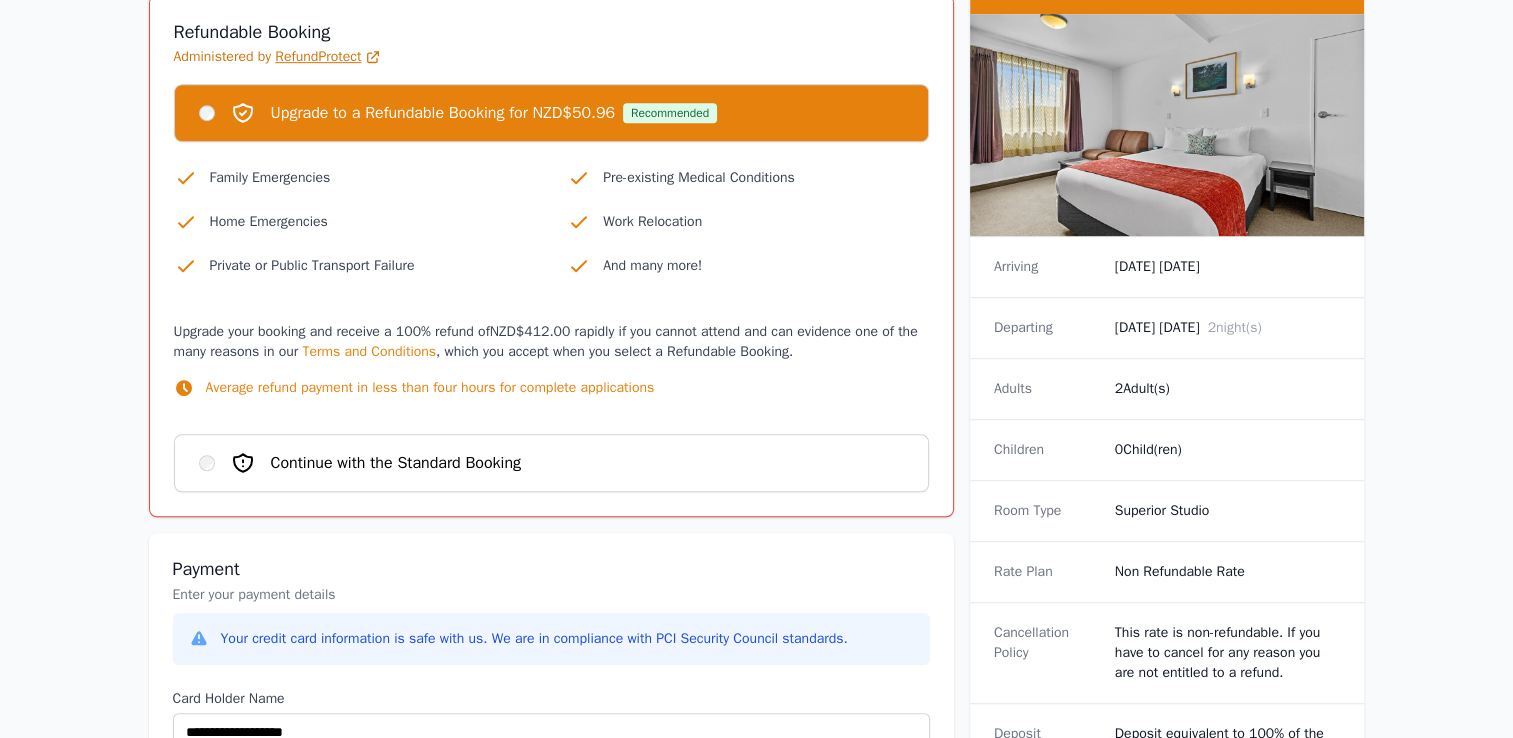 click on "Continue with the Standard Booking" at bounding box center (396, 463) 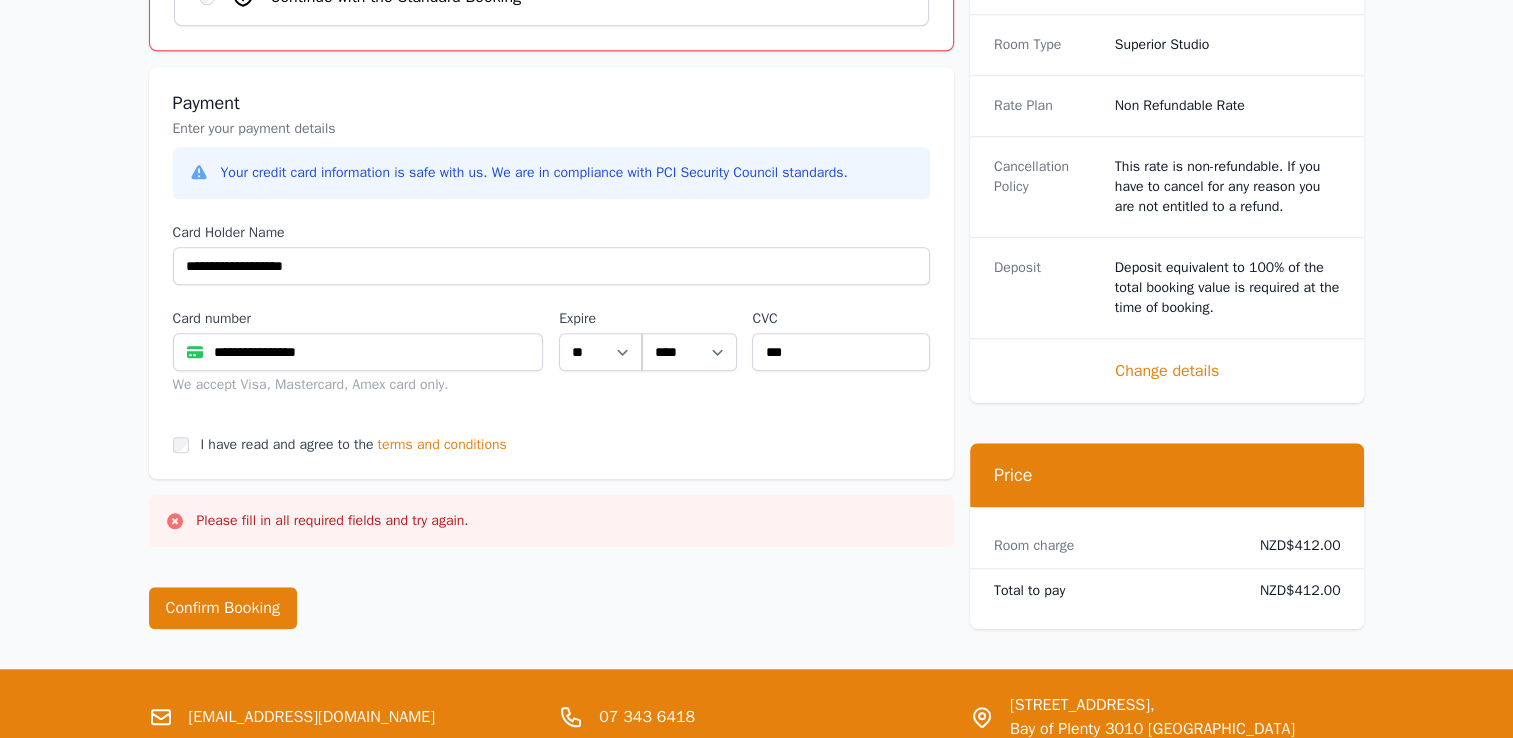 scroll, scrollTop: 1700, scrollLeft: 0, axis: vertical 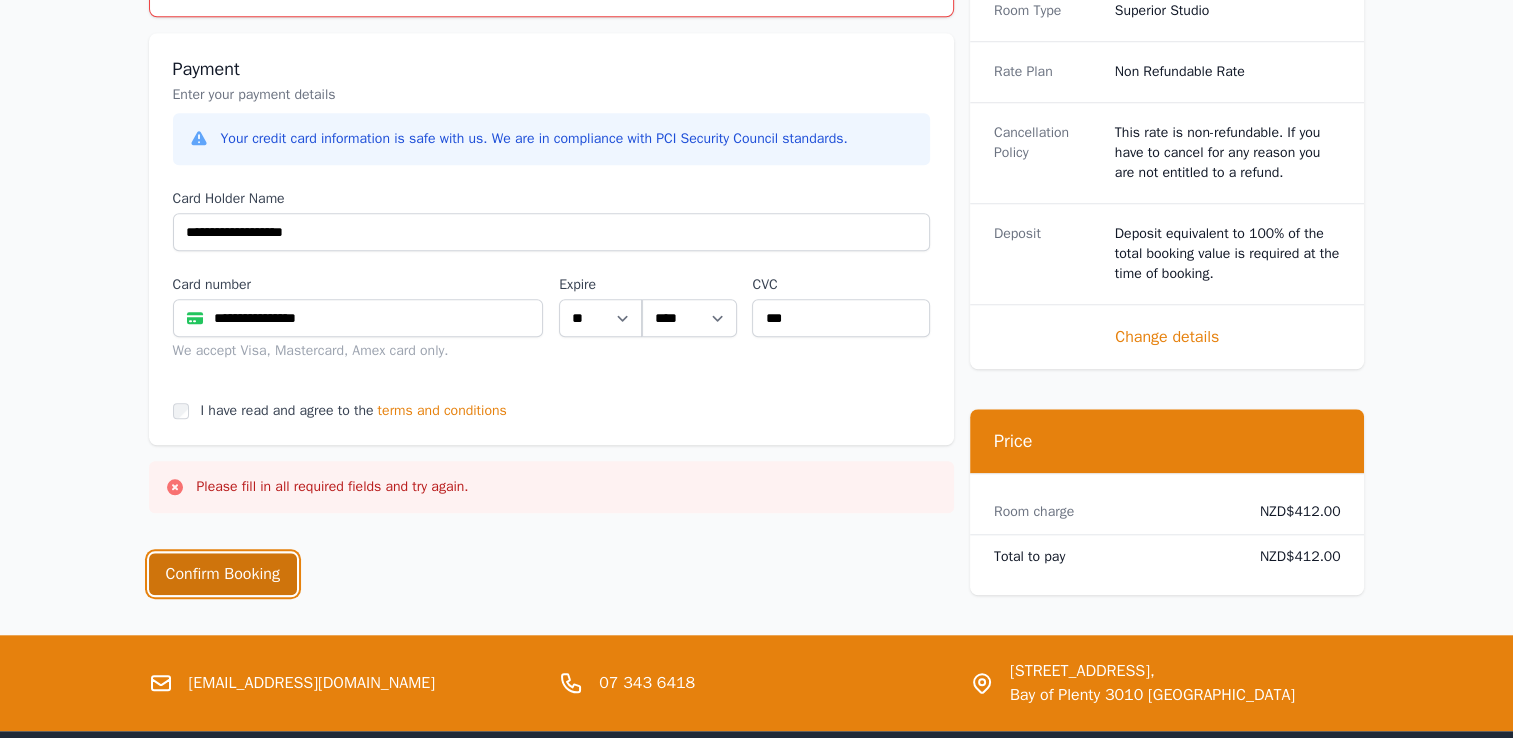 click on "Confirm Booking" at bounding box center (223, 574) 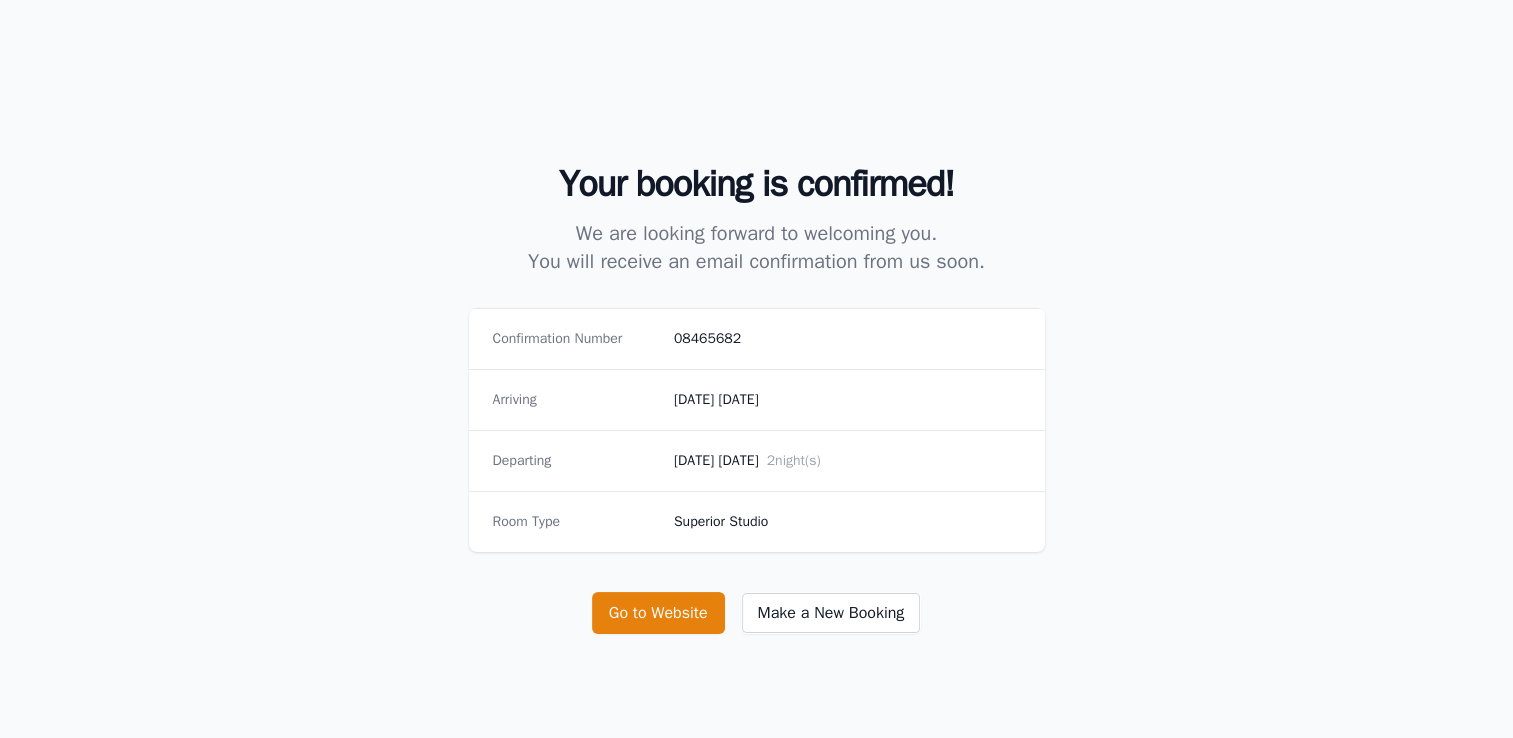 scroll, scrollTop: 200, scrollLeft: 0, axis: vertical 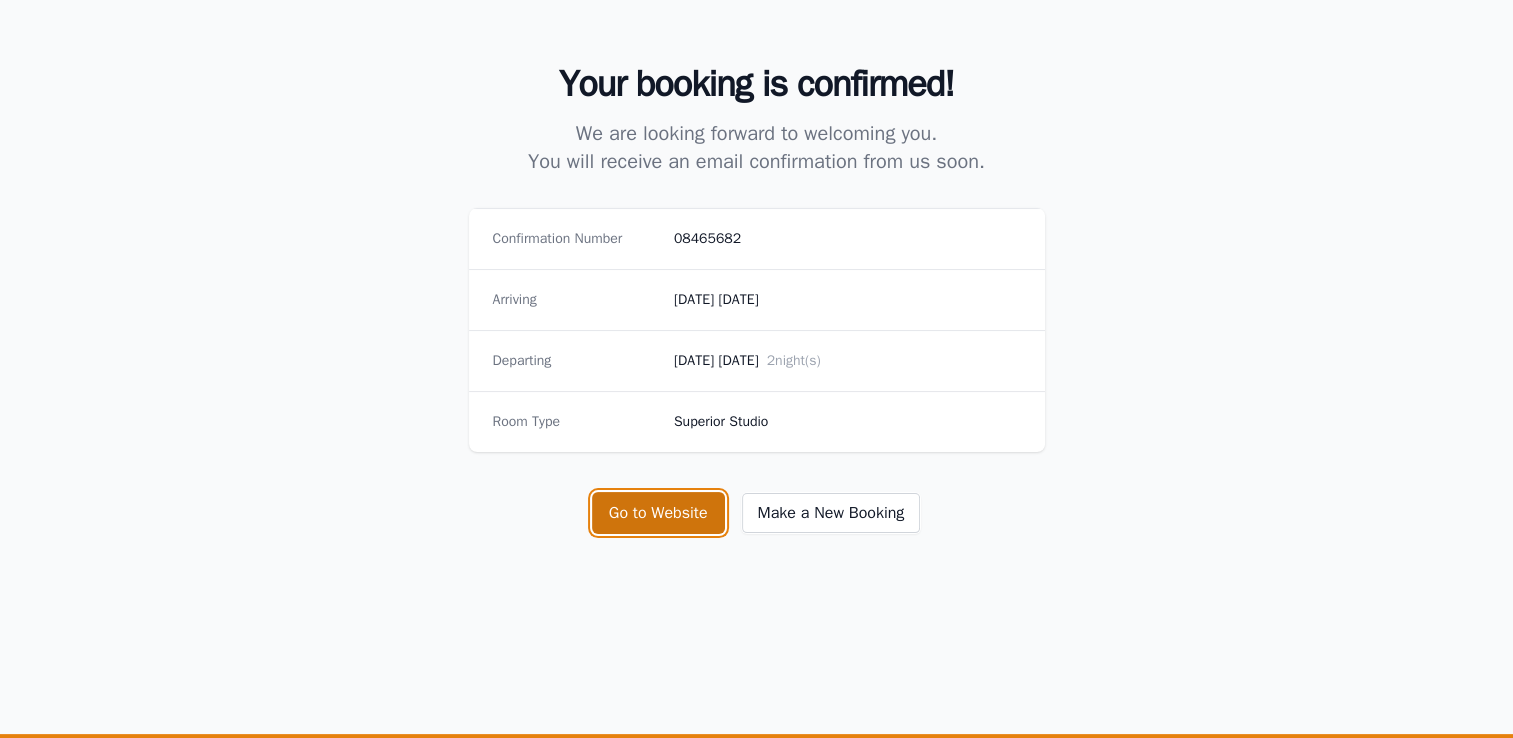 click on "Go to Website" at bounding box center (658, 513) 